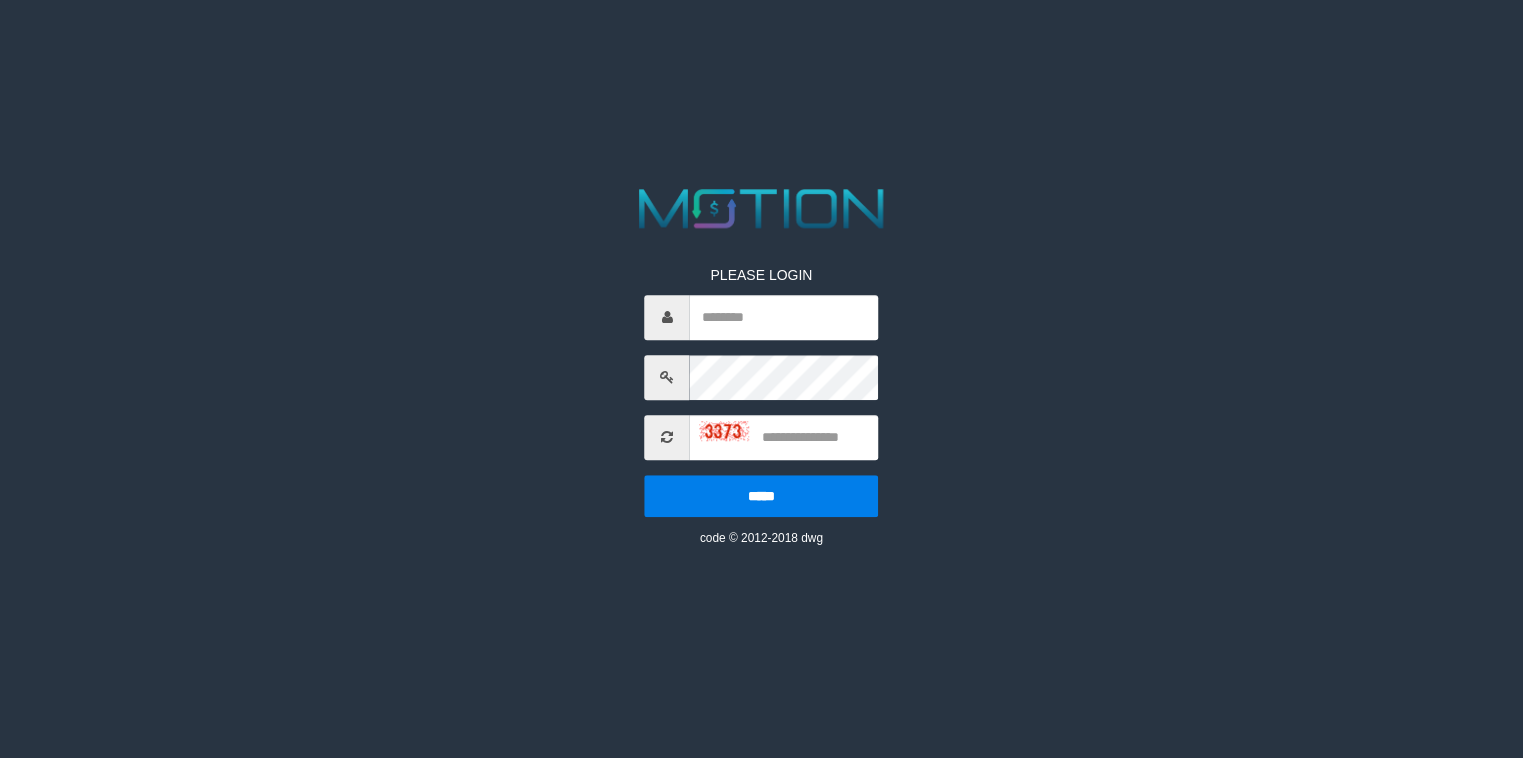 scroll, scrollTop: 0, scrollLeft: 0, axis: both 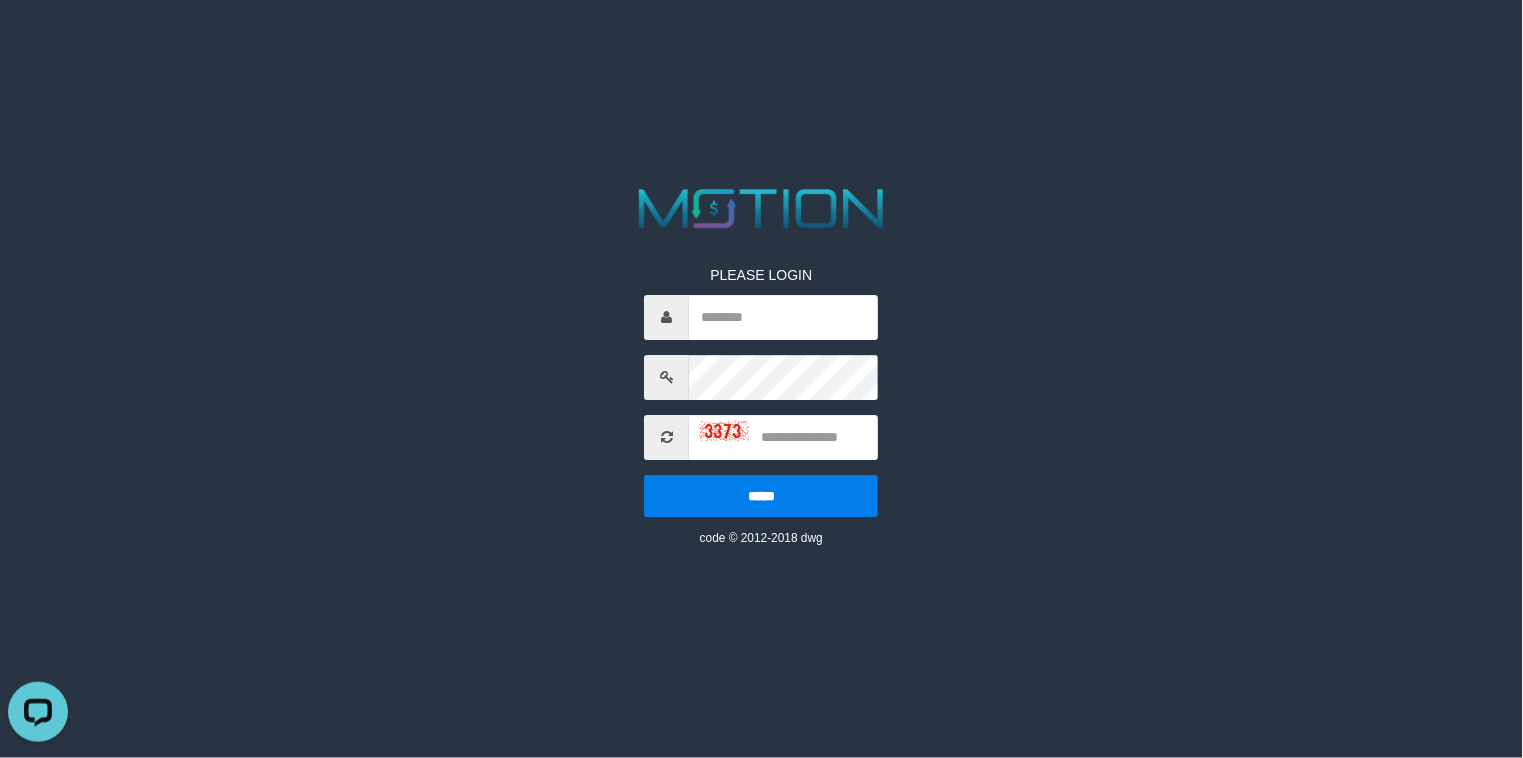 click on "PLEASE LOGIN
*****
code © 2012-2018 dwg" at bounding box center [761, 25] 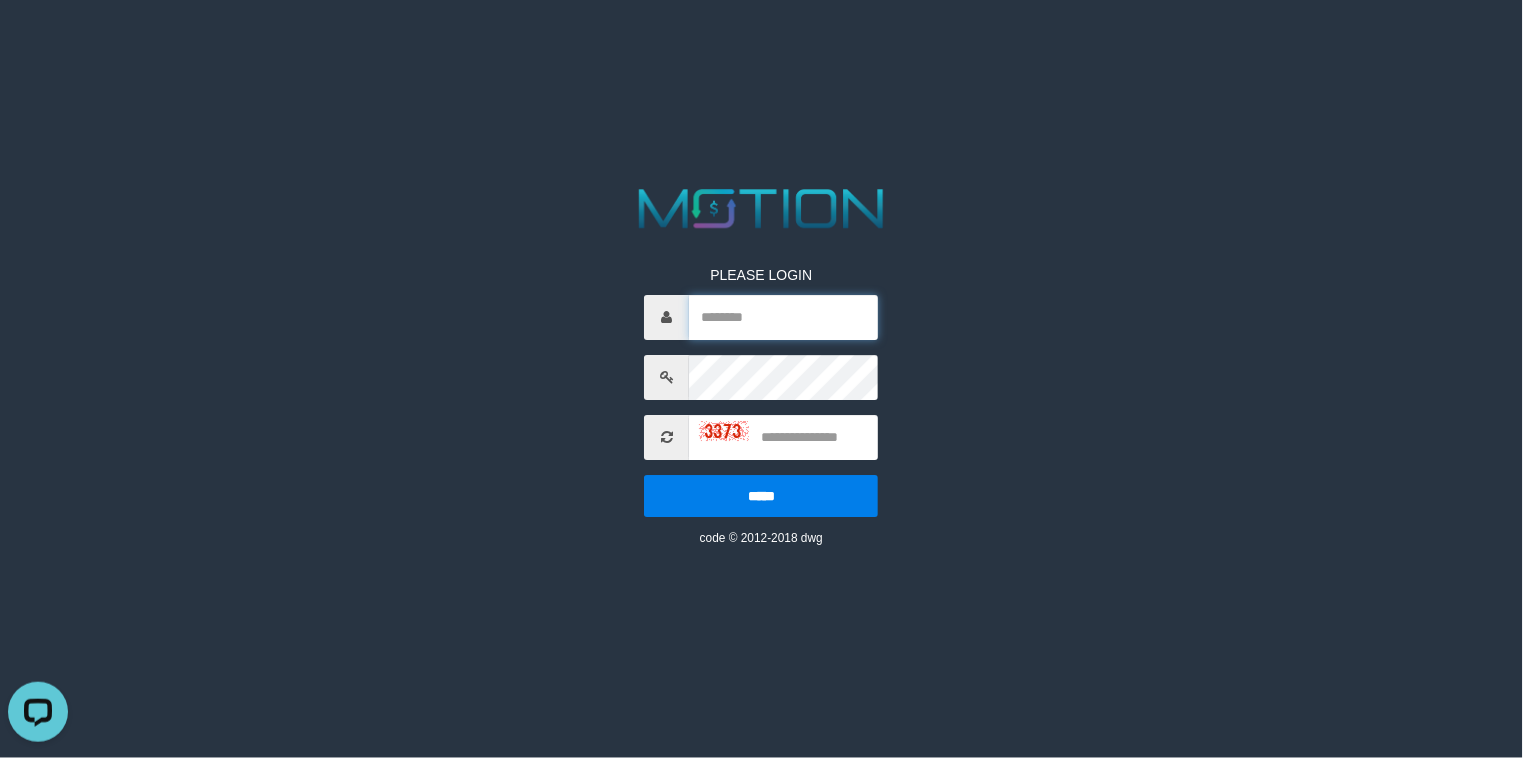 click at bounding box center [784, 317] 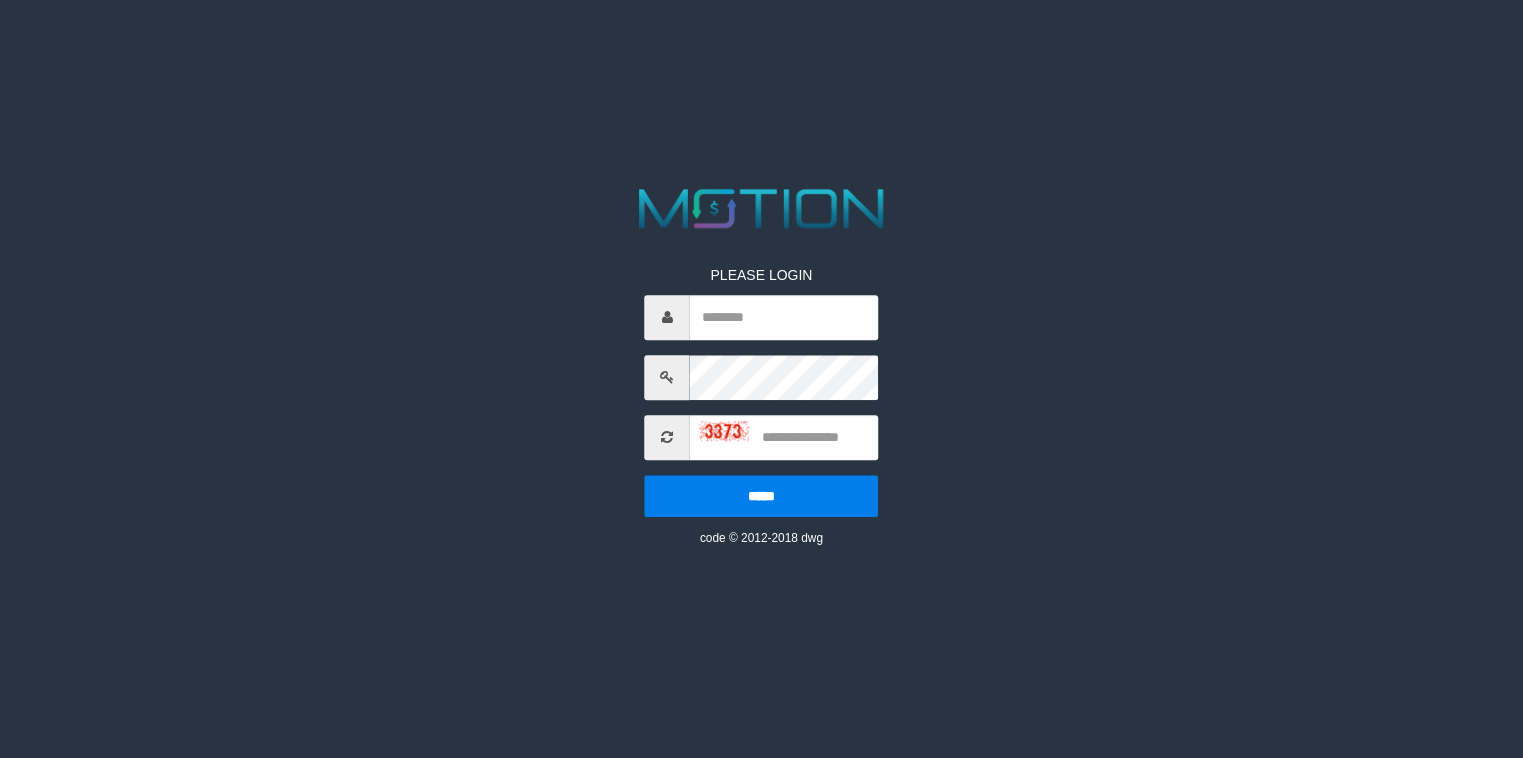scroll, scrollTop: 0, scrollLeft: 0, axis: both 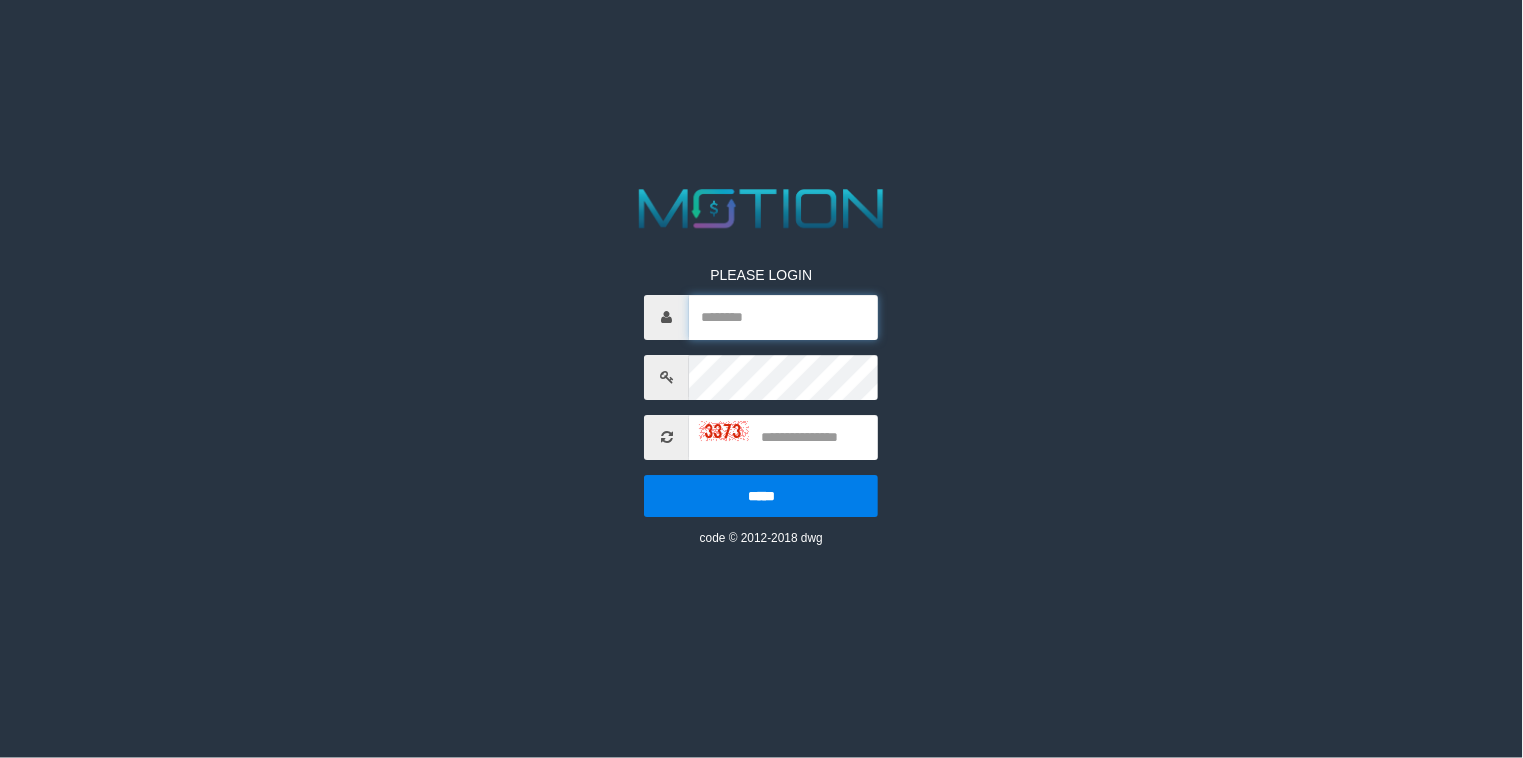 click at bounding box center (784, 317) 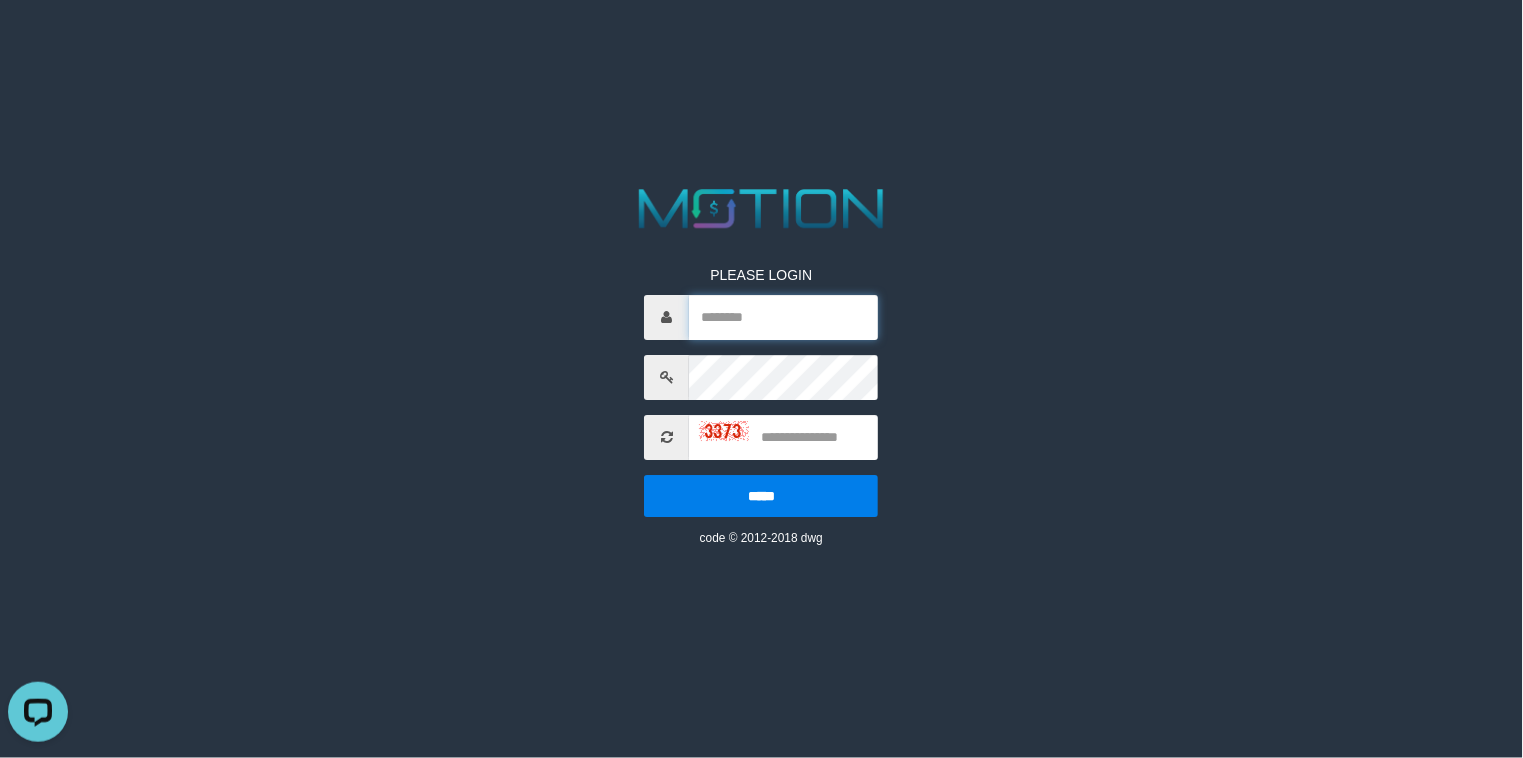 scroll, scrollTop: 0, scrollLeft: 0, axis: both 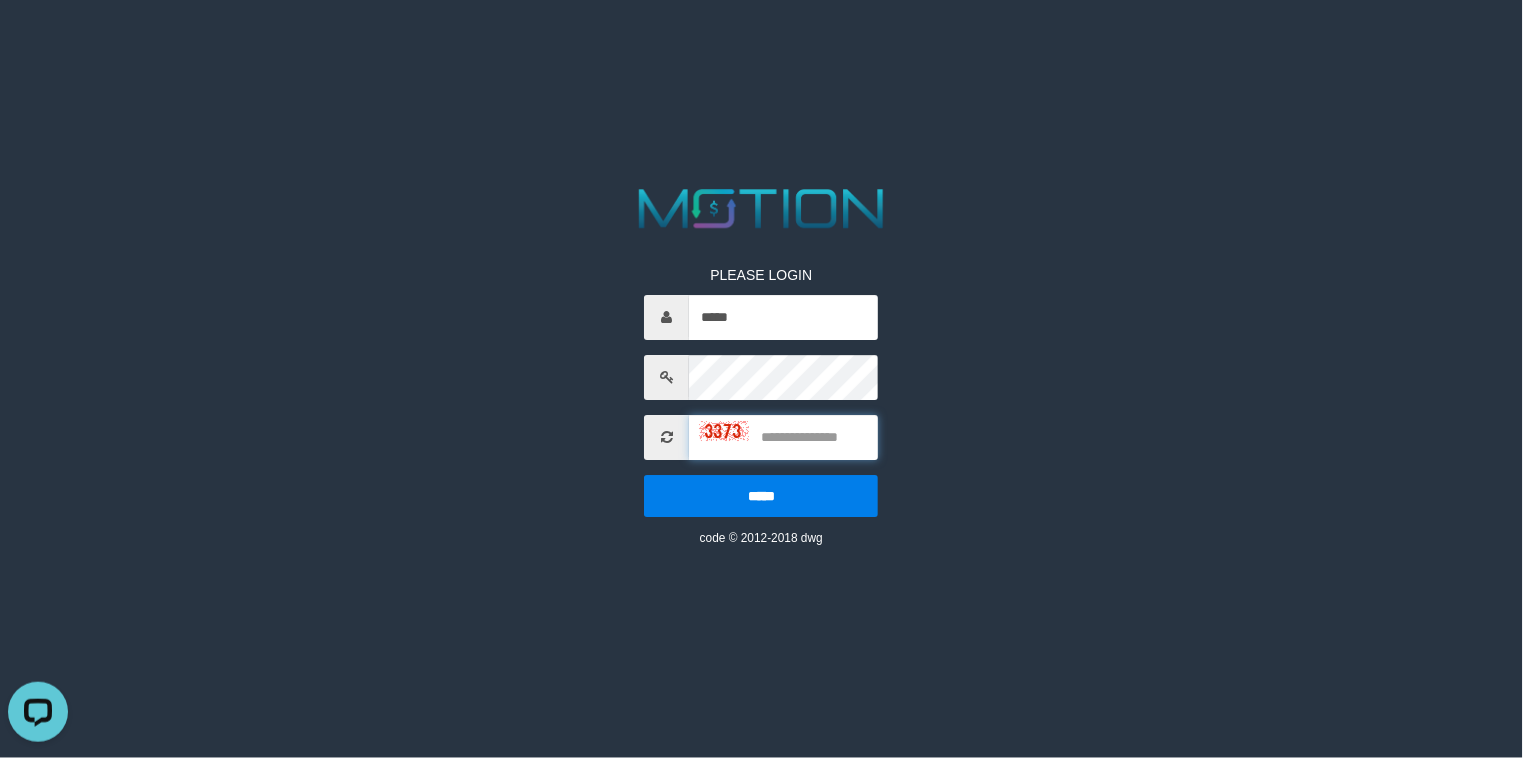 click at bounding box center (784, 437) 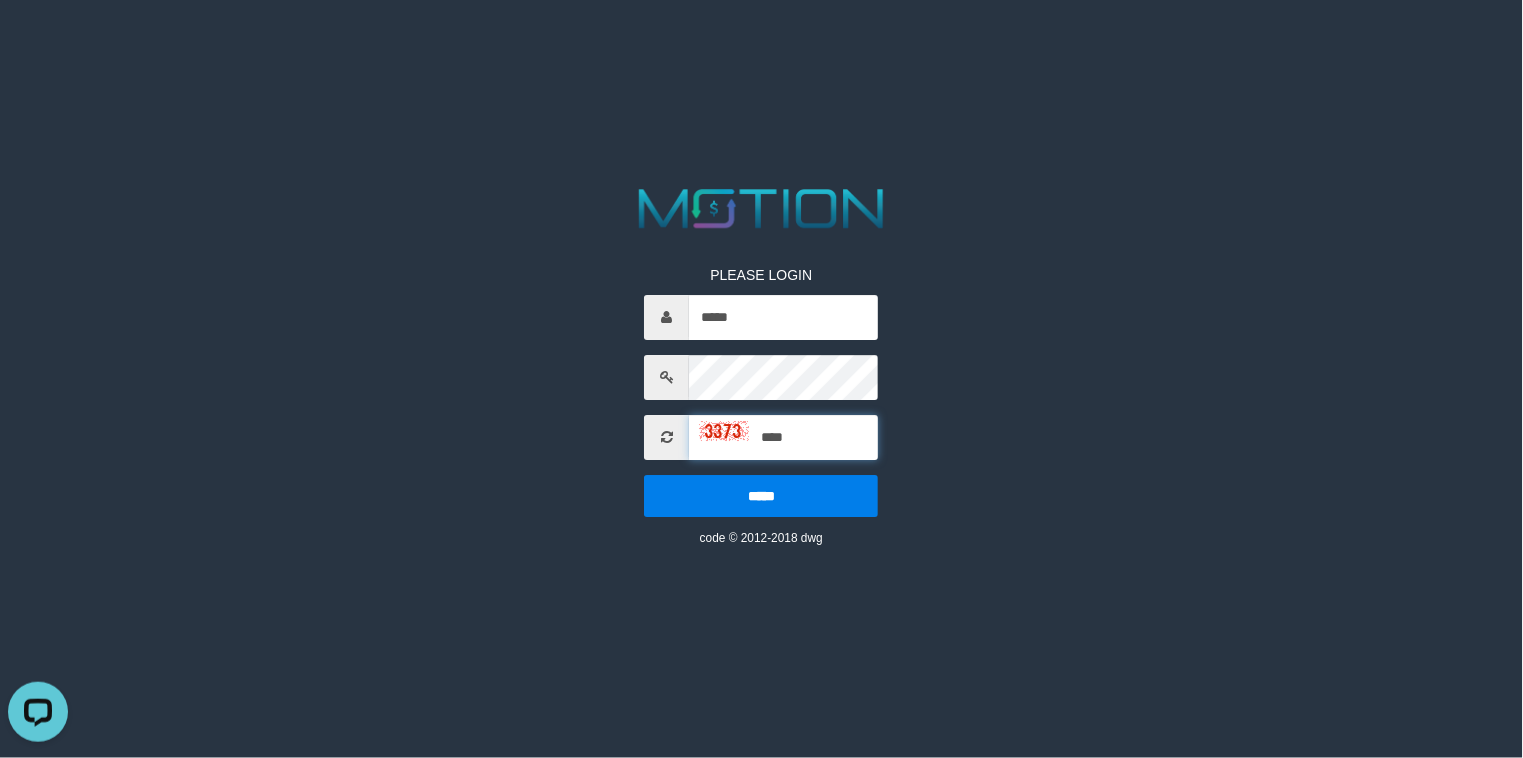type on "****" 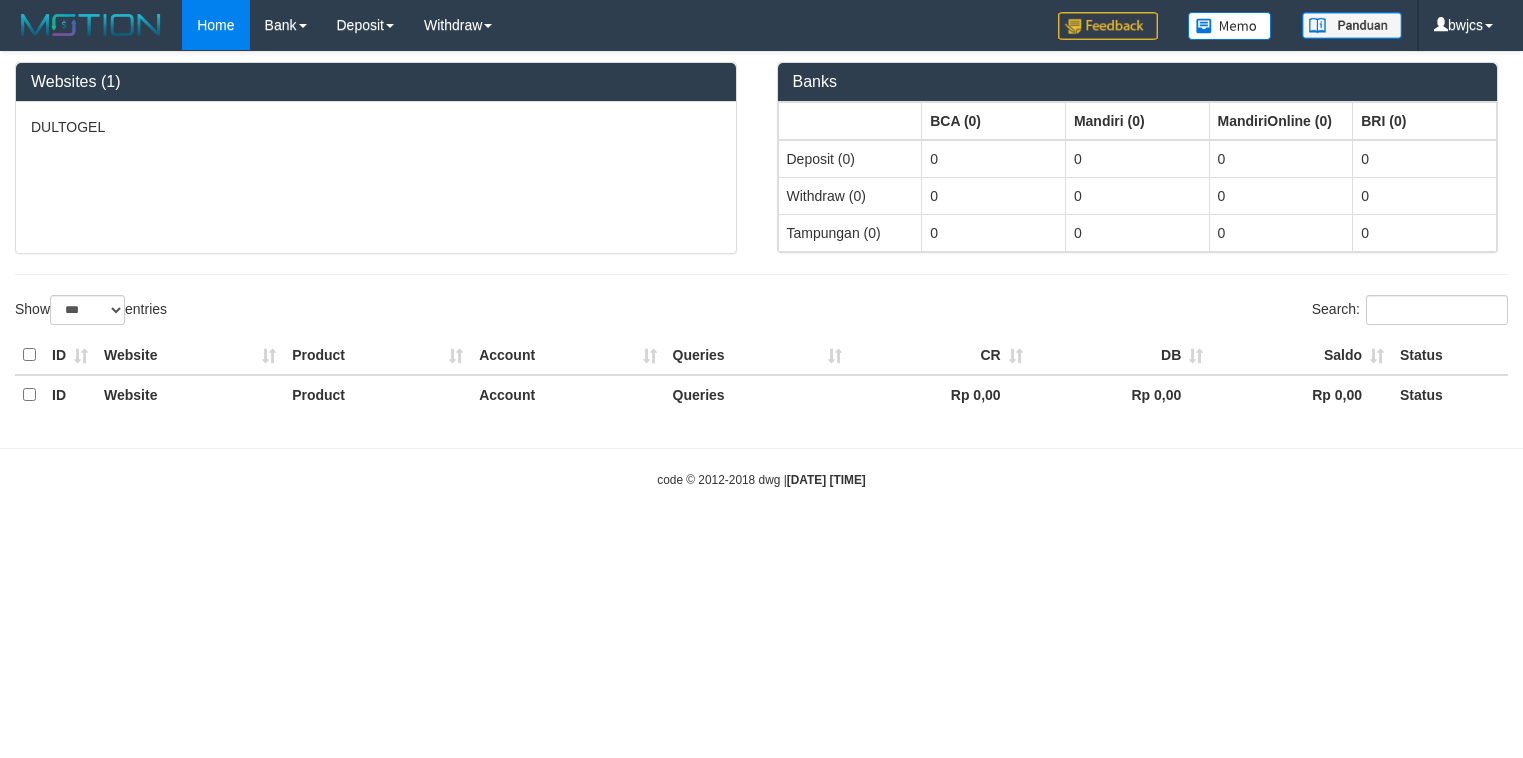 select on "***" 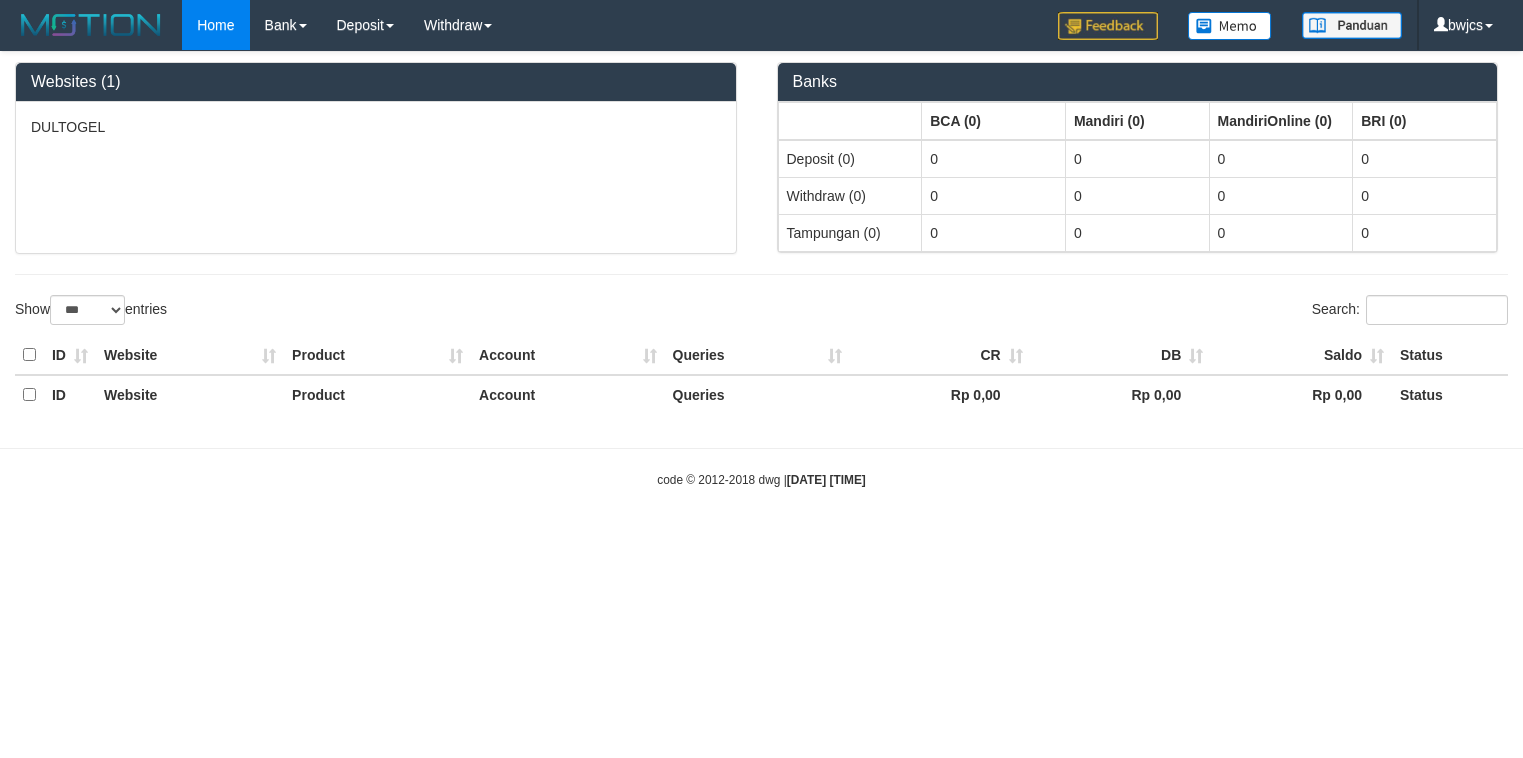 scroll, scrollTop: 0, scrollLeft: 0, axis: both 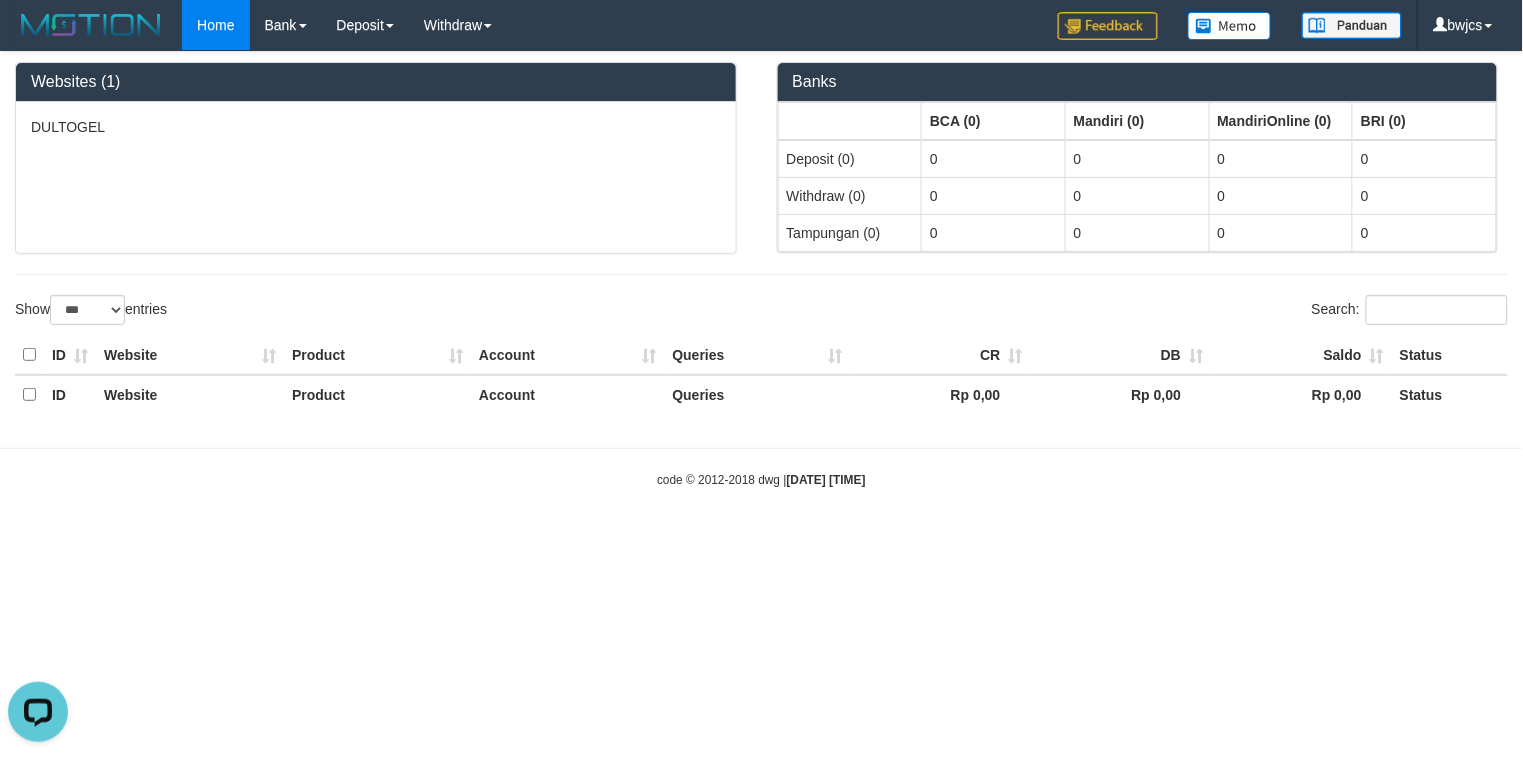 click on "Toggle navigation
Home
Bank
Account List
Load
By Website
Group
[ITOTO]													DULTOGEL
Mutasi Bank
Search
Sync
Note Mutasi
Deposit
DPS Fetch
DPS List
History
PGA History
Note DPS -" at bounding box center [761, 269] 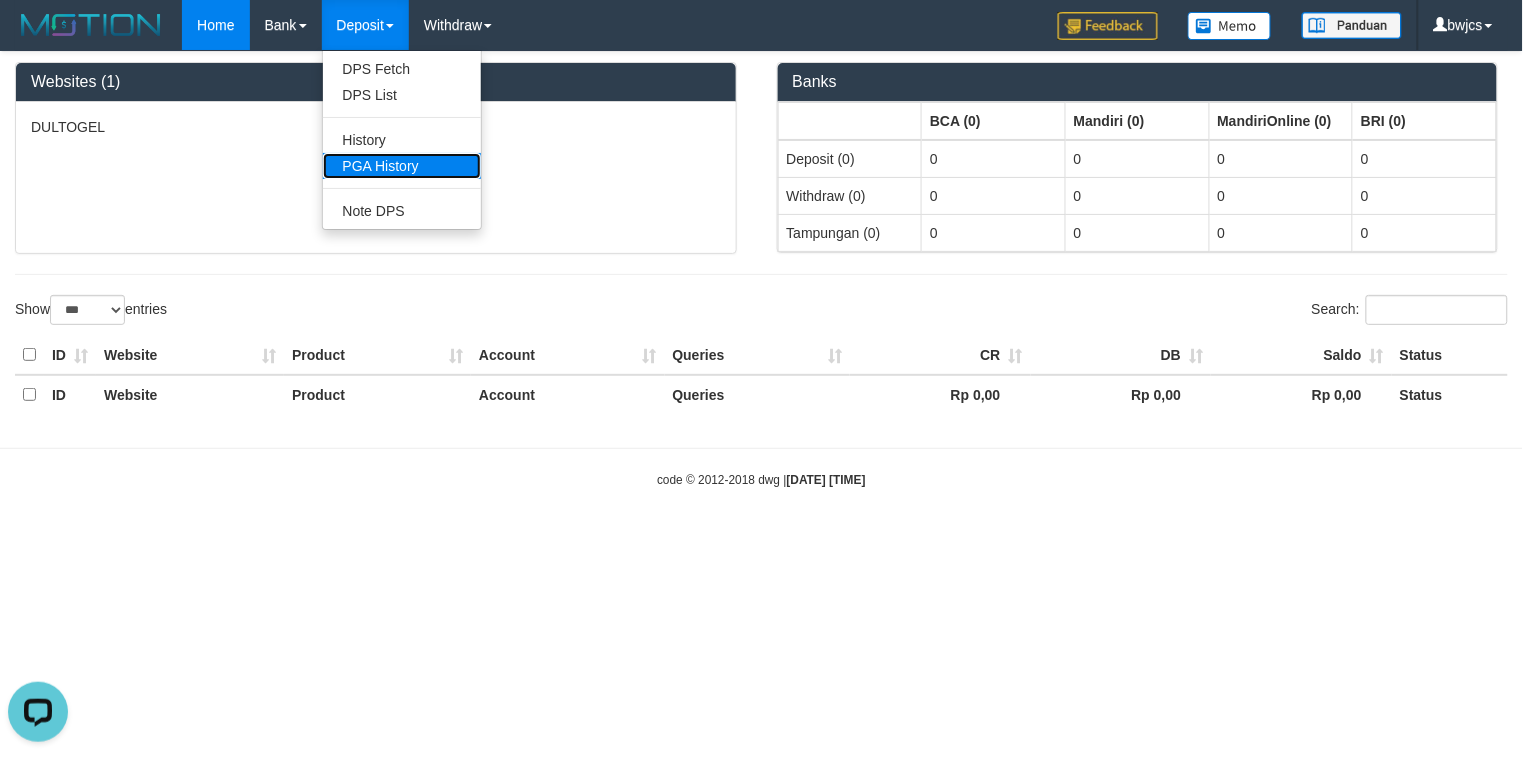 click on "PGA History" at bounding box center (402, 166) 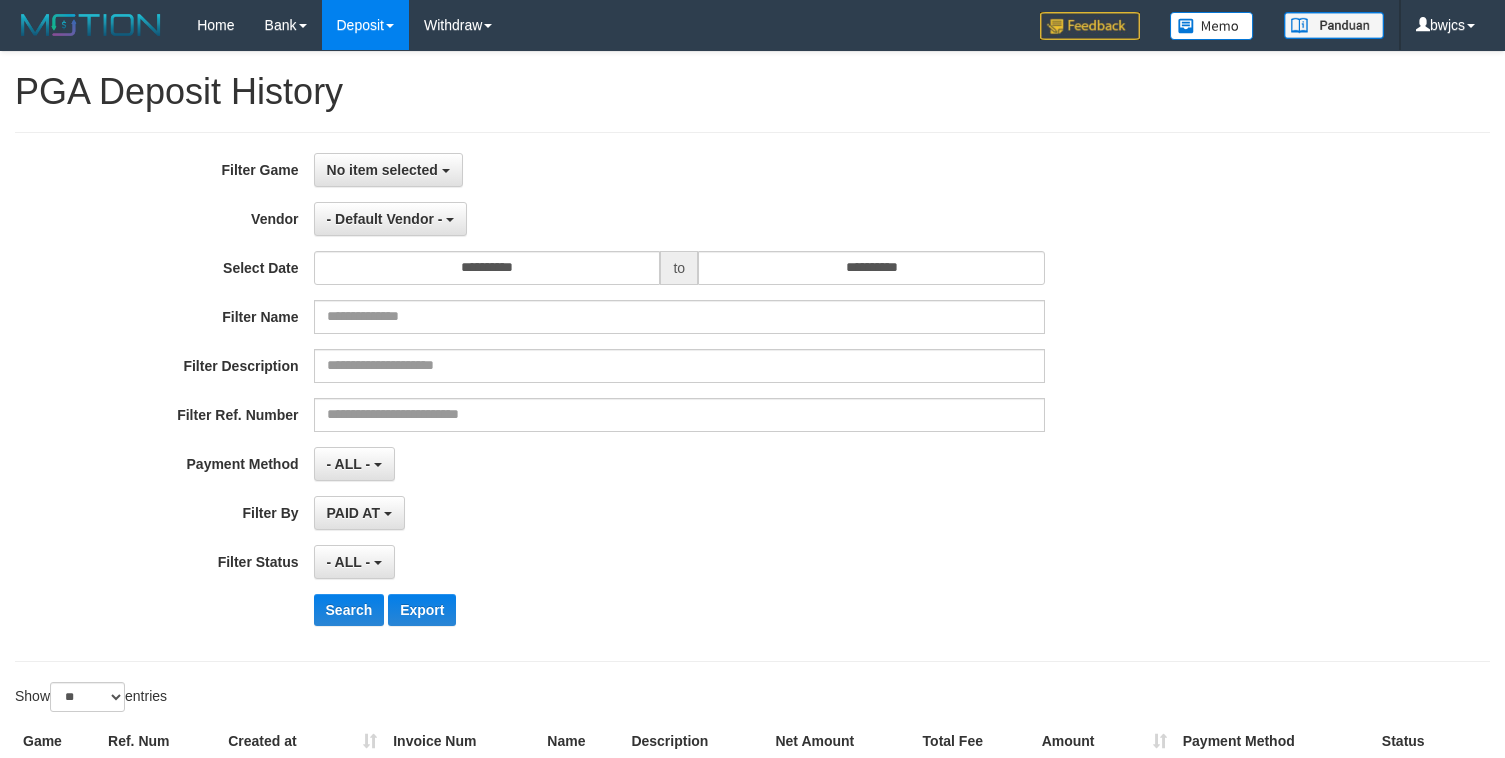 select 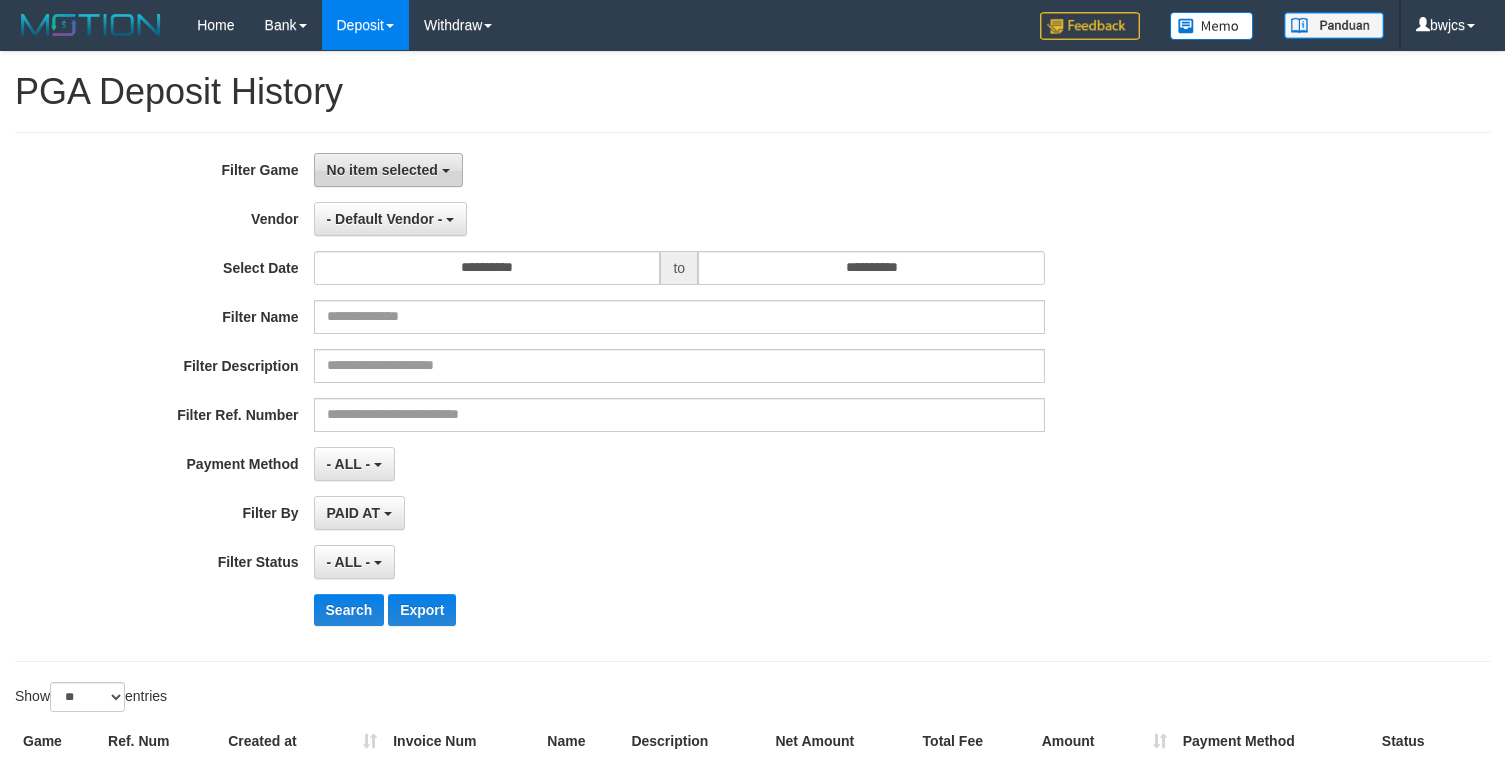 scroll, scrollTop: 0, scrollLeft: 0, axis: both 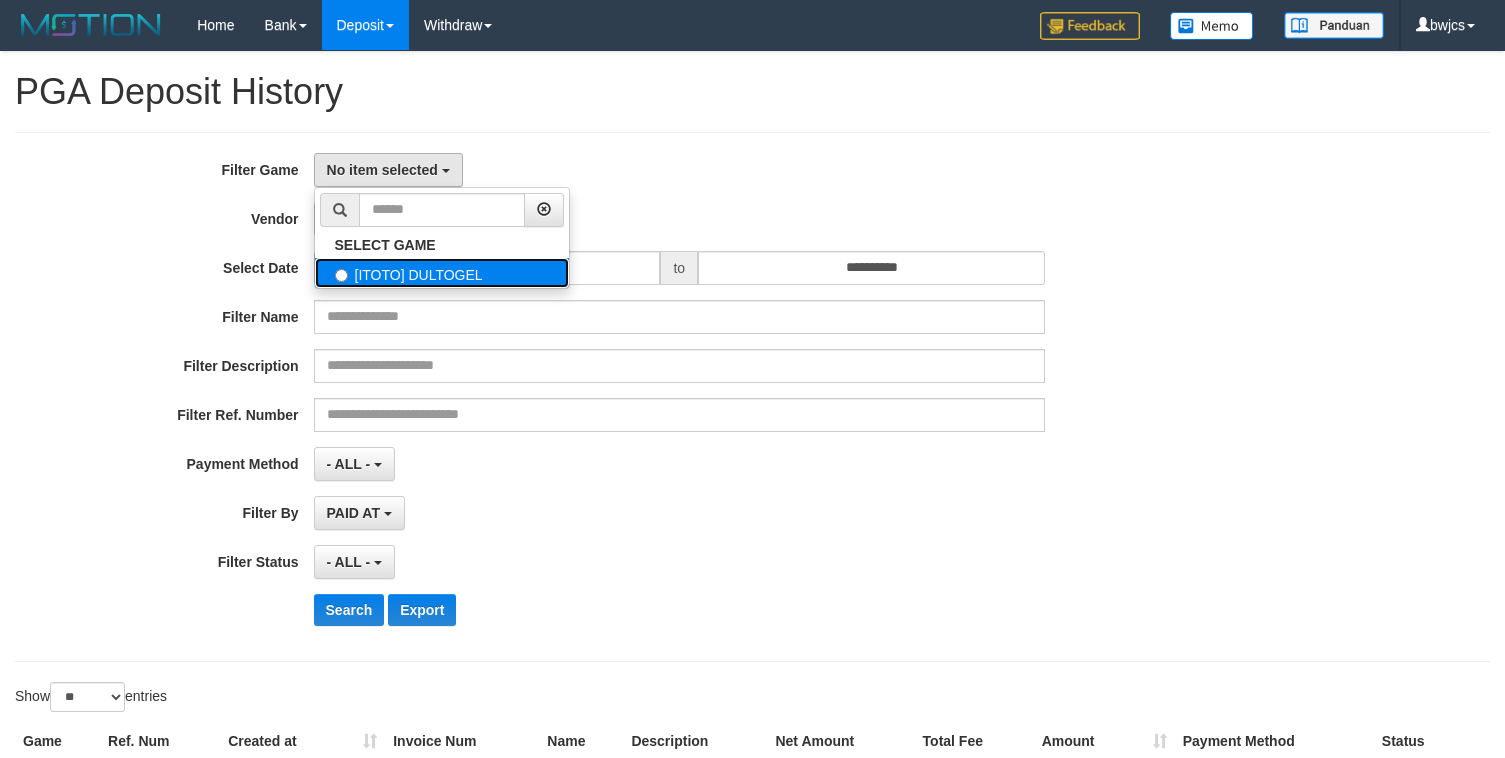 click on "[ITOTO] DULTOGEL" at bounding box center [442, 273] 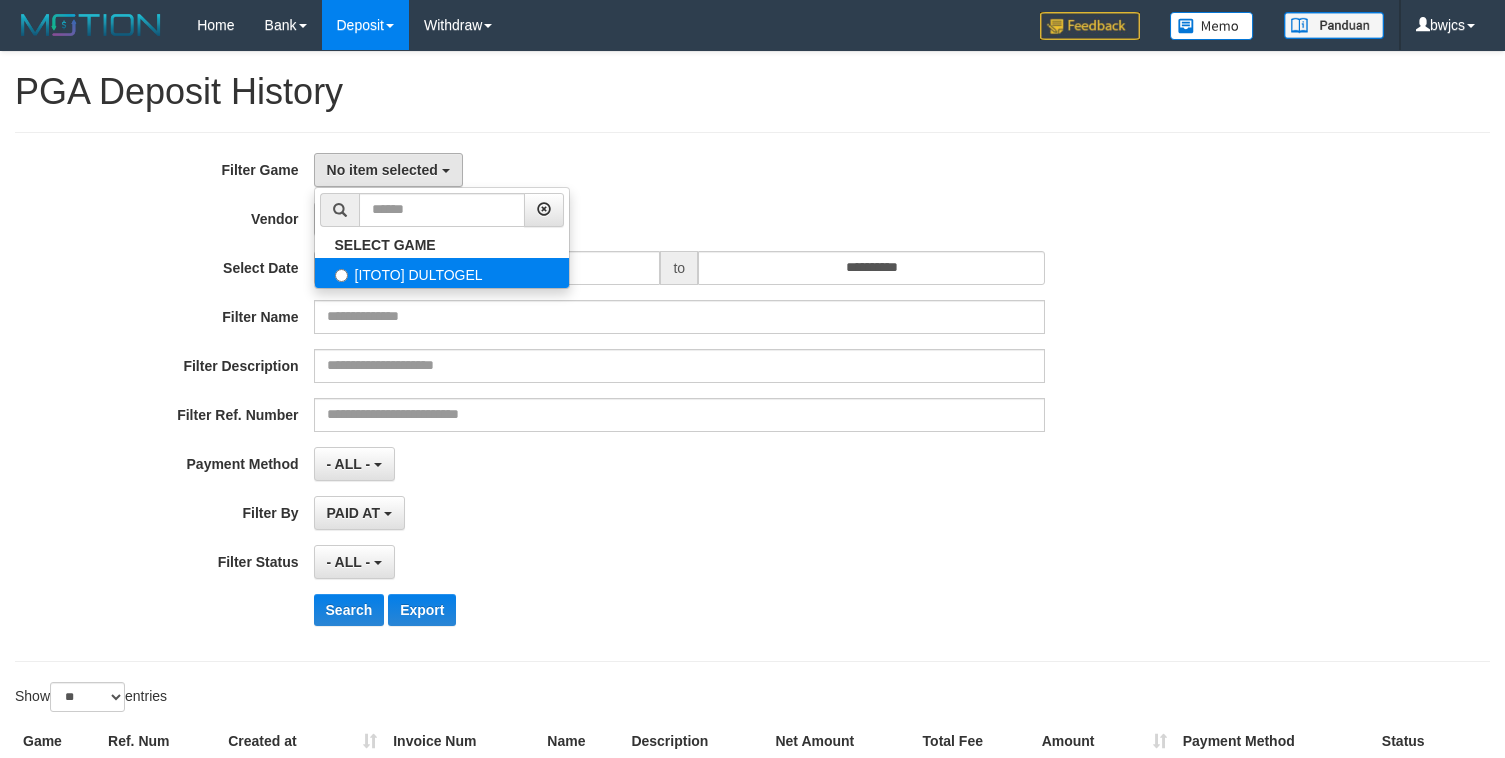 select on "****" 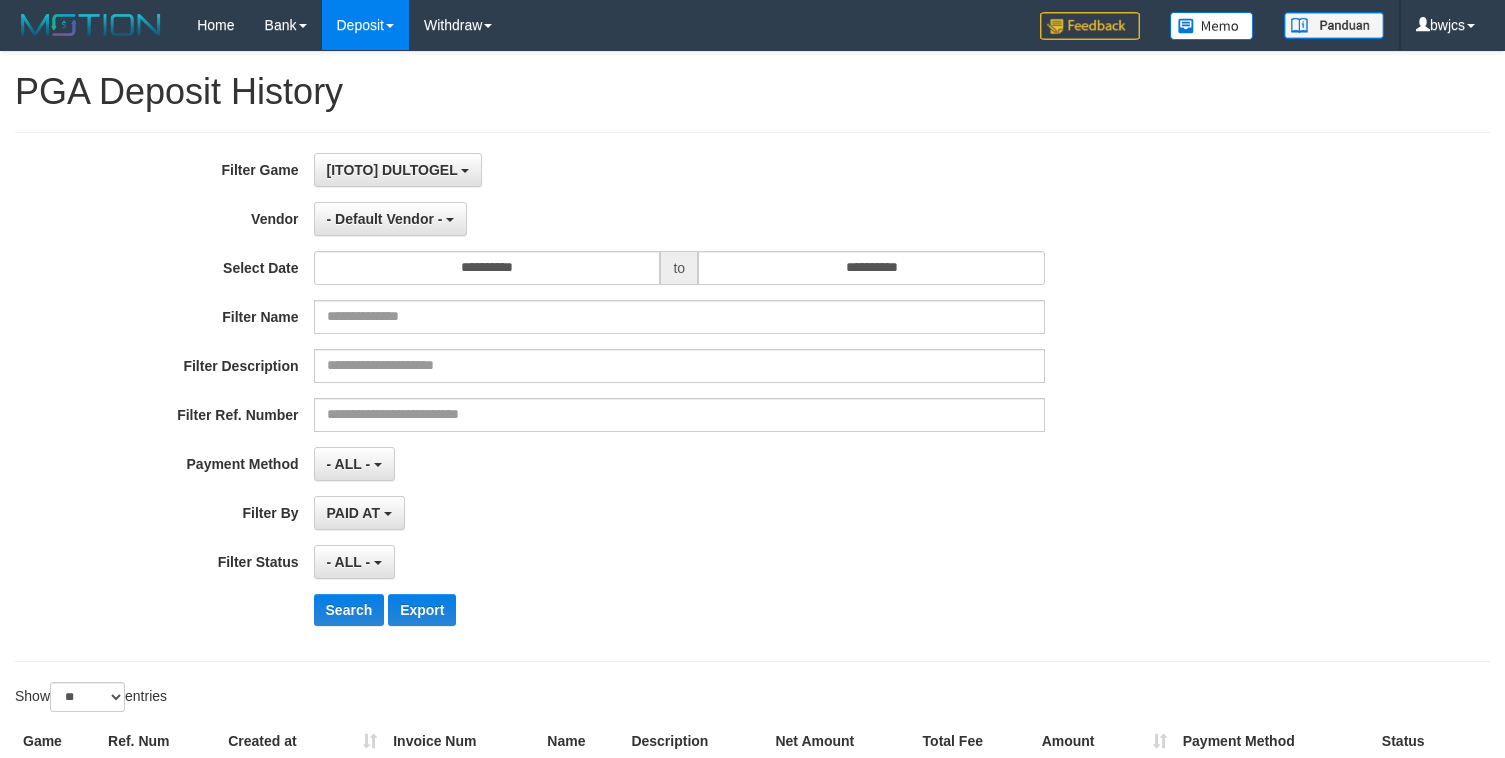 scroll, scrollTop: 17, scrollLeft: 0, axis: vertical 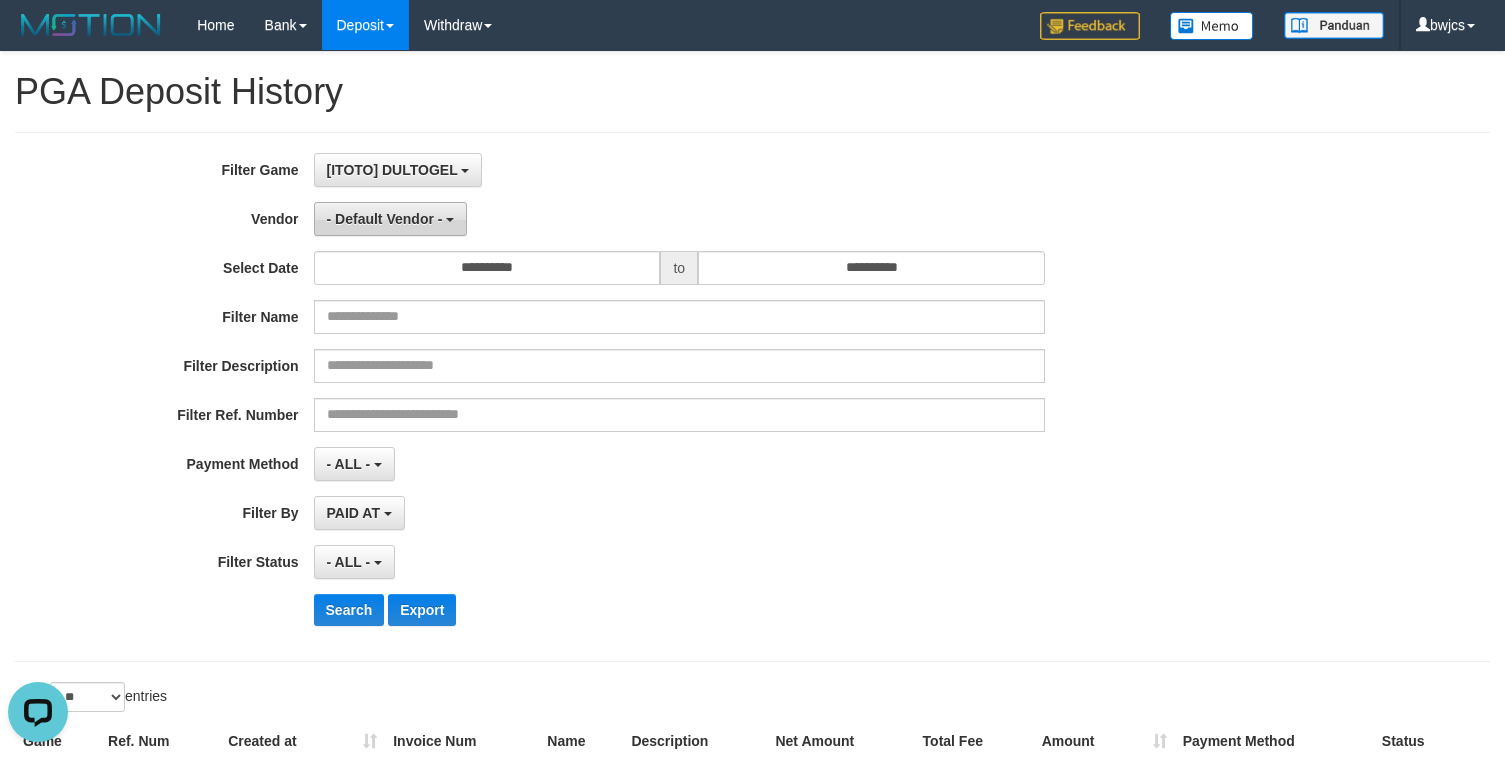 click on "- Default Vendor -" at bounding box center [385, 219] 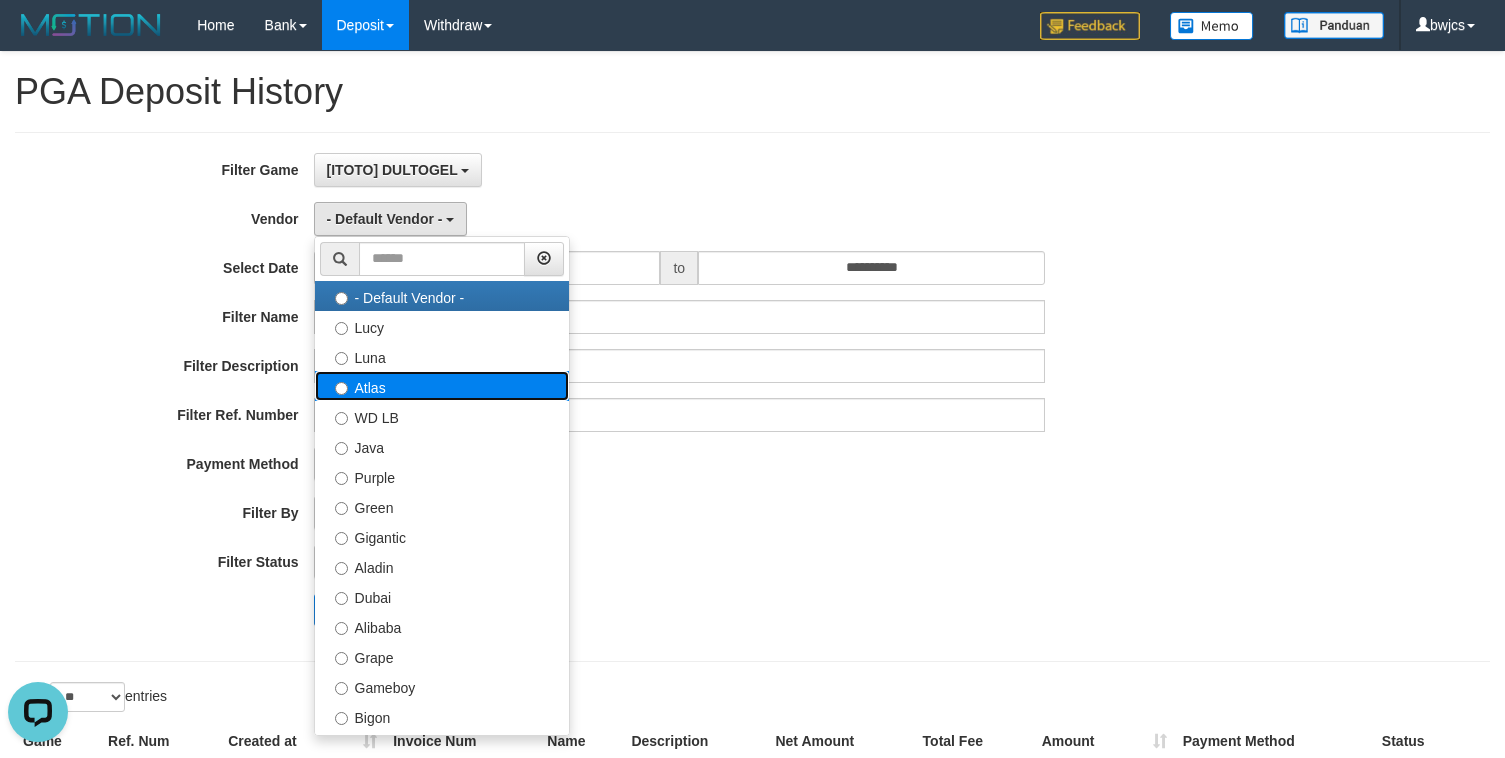 click on "Atlas" at bounding box center (442, 386) 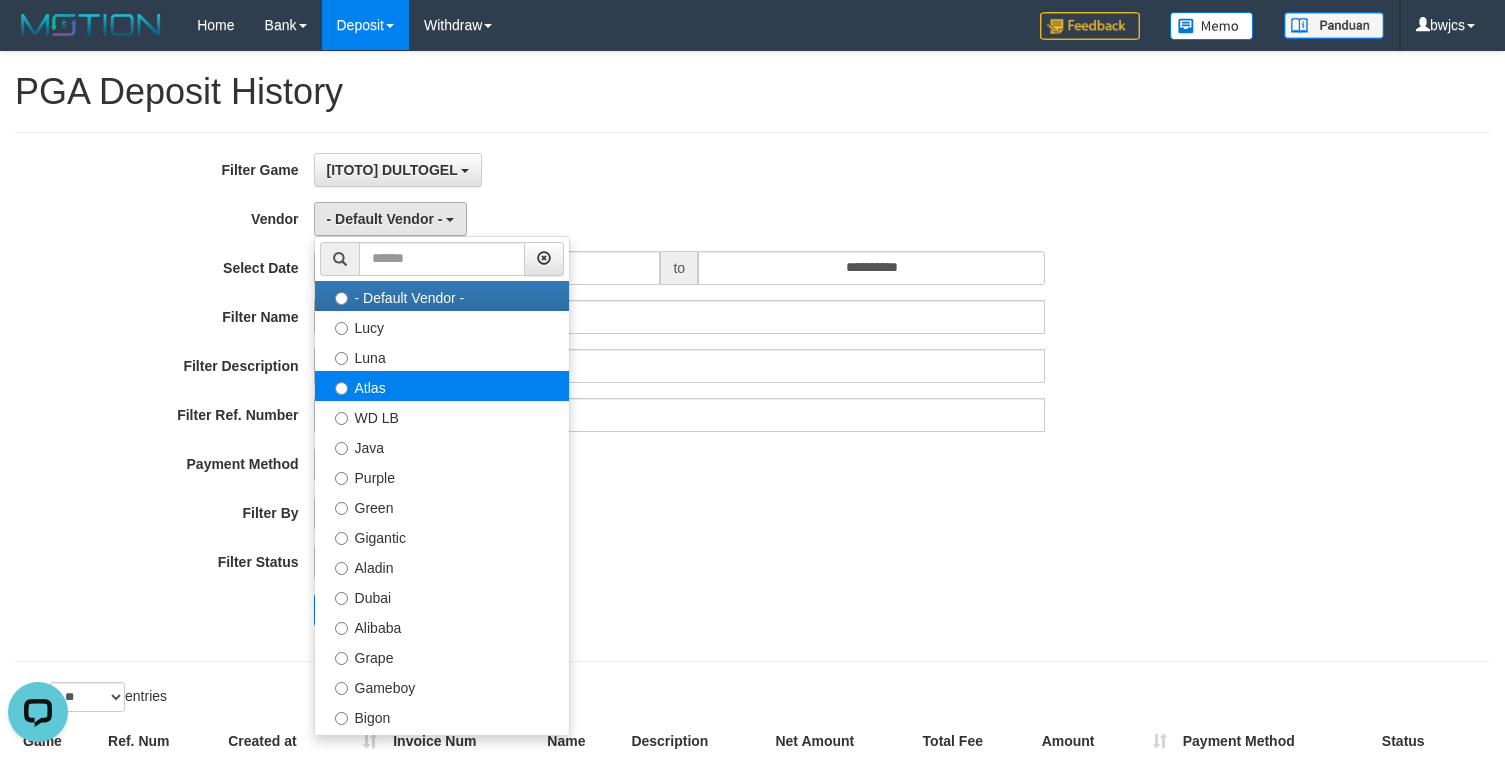 select on "**********" 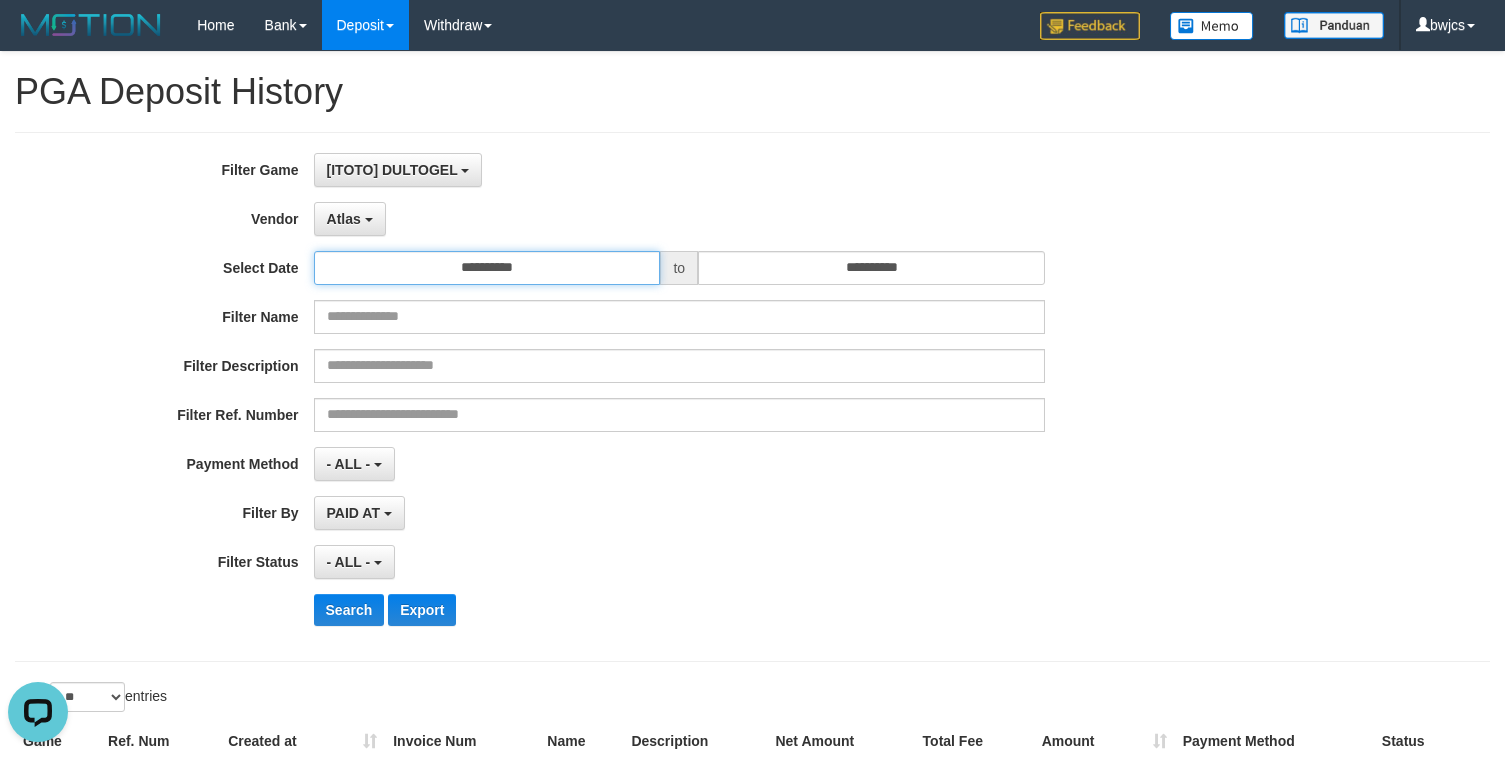 click on "**********" at bounding box center [487, 268] 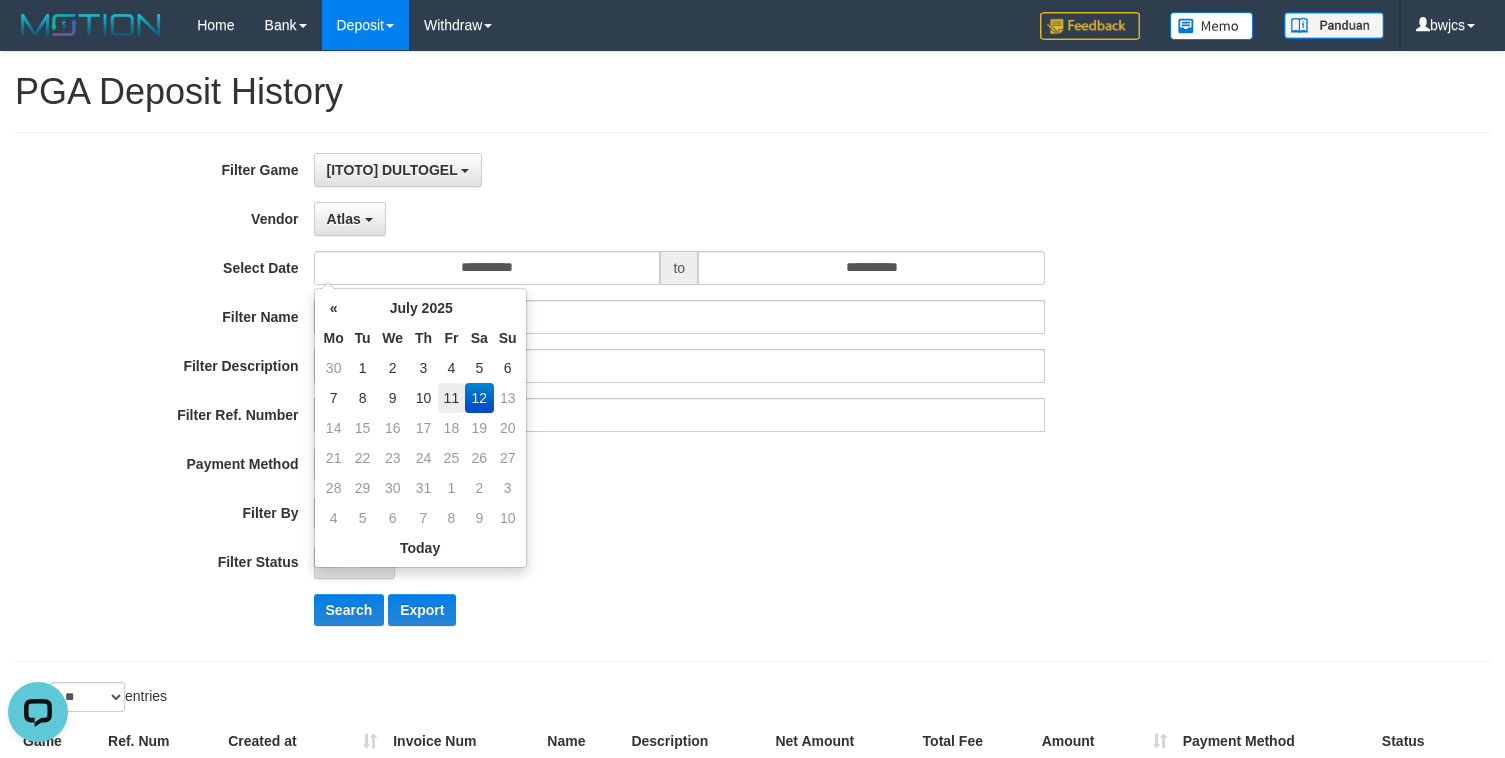 click on "11" at bounding box center (451, 398) 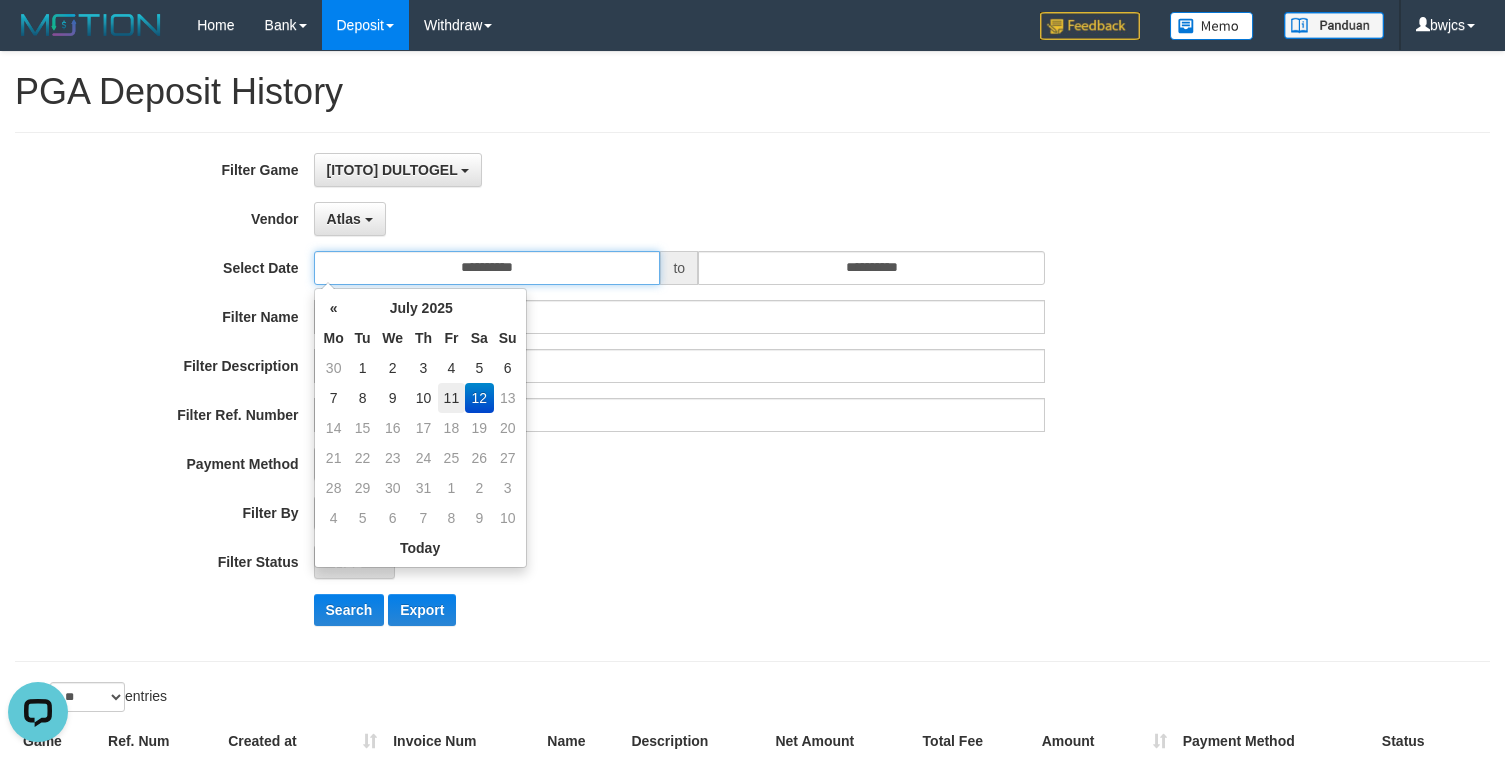 type on "**********" 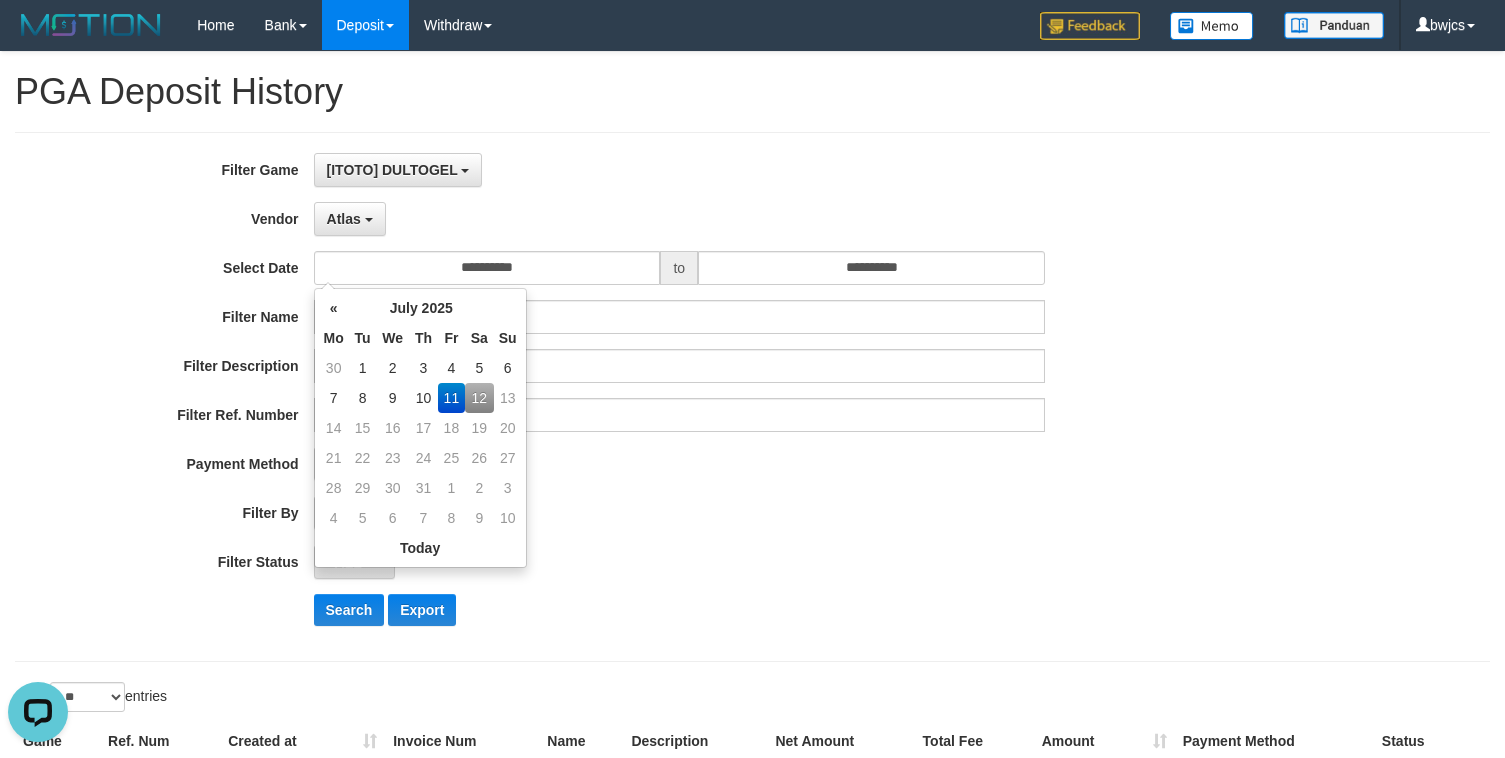 click on "- ALL -    SELECT ALL  - ALL -  SELECT STATUS
PENDING/UNPAID
PAID
CANCELED
EXPIRED" at bounding box center [680, 562] 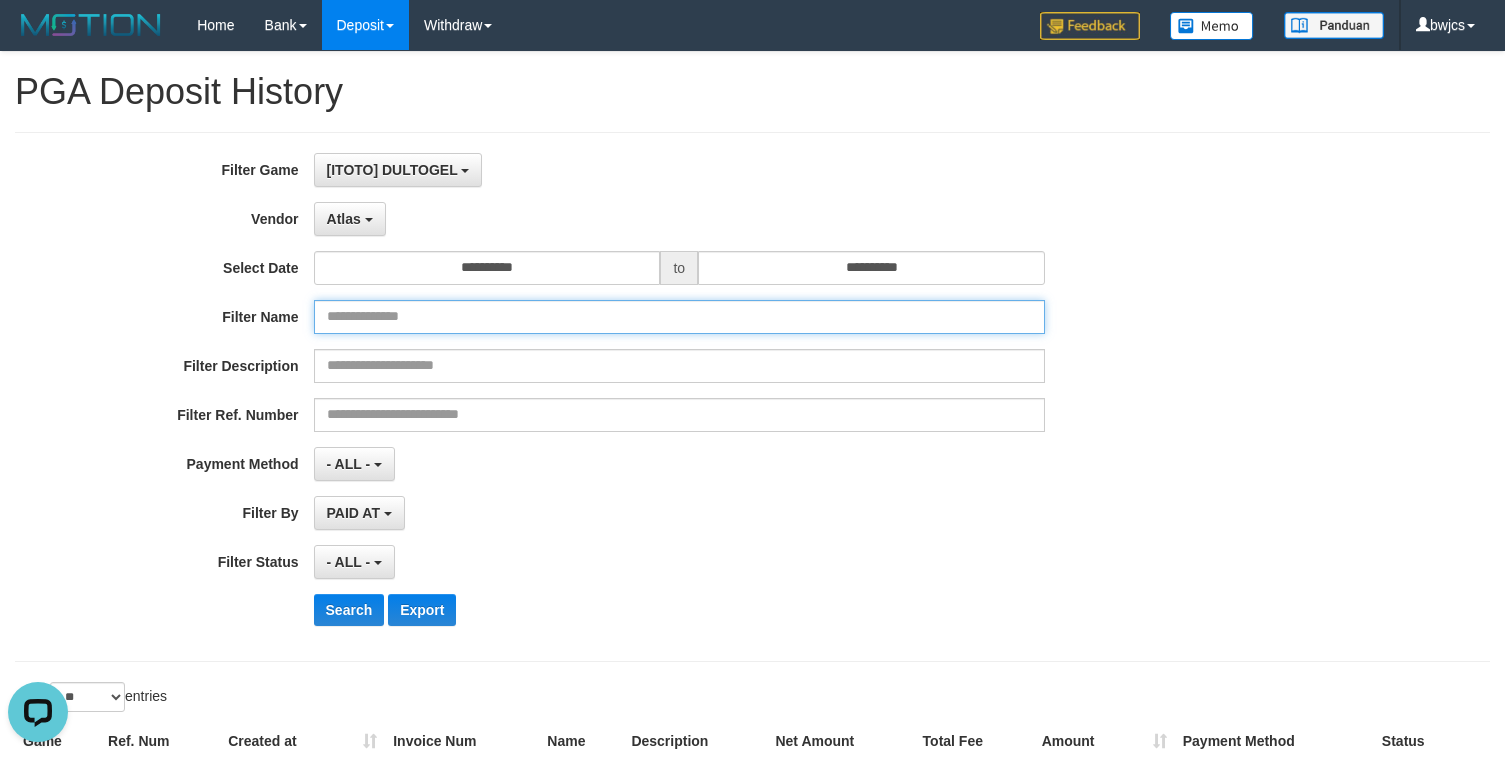 click at bounding box center [680, 317] 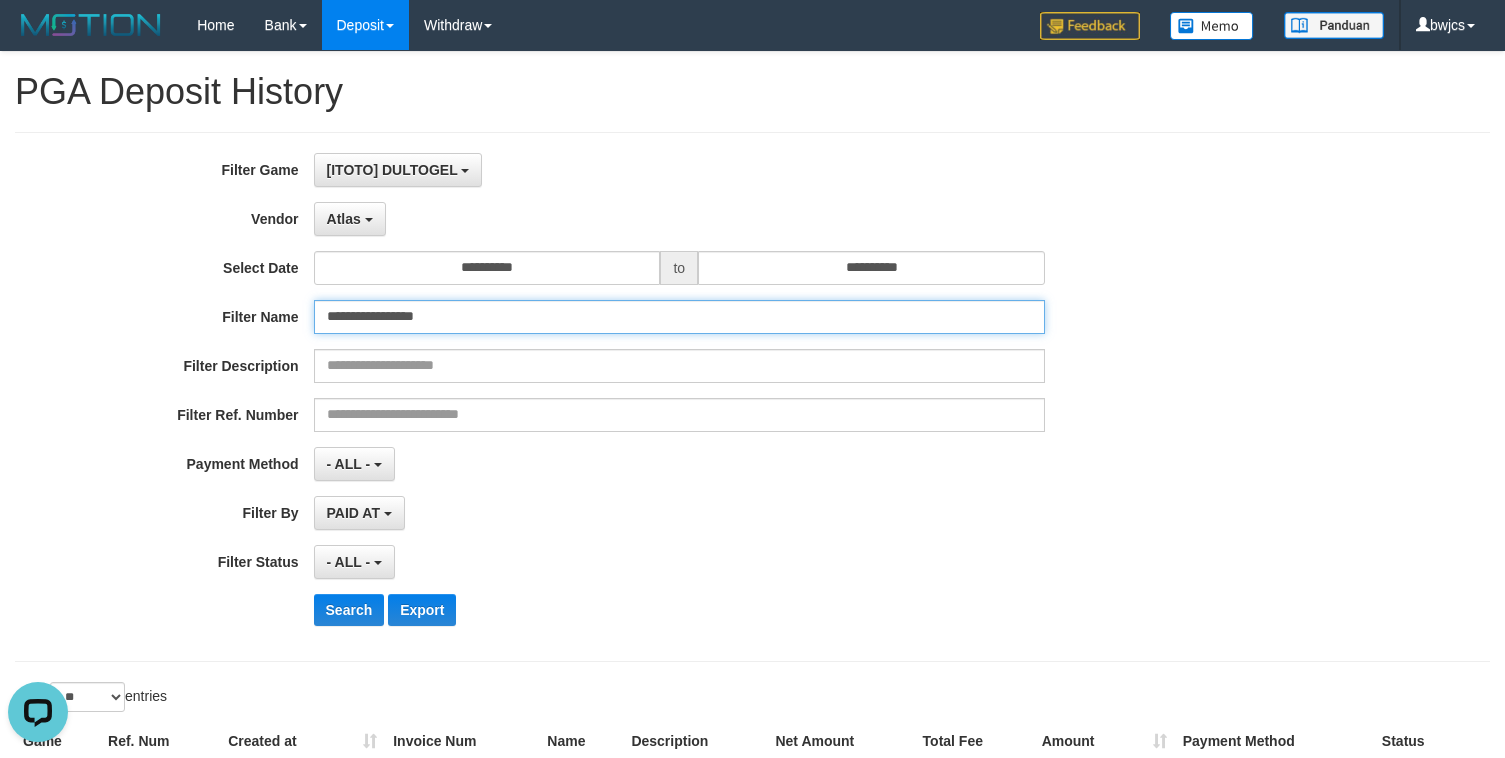 type on "**********" 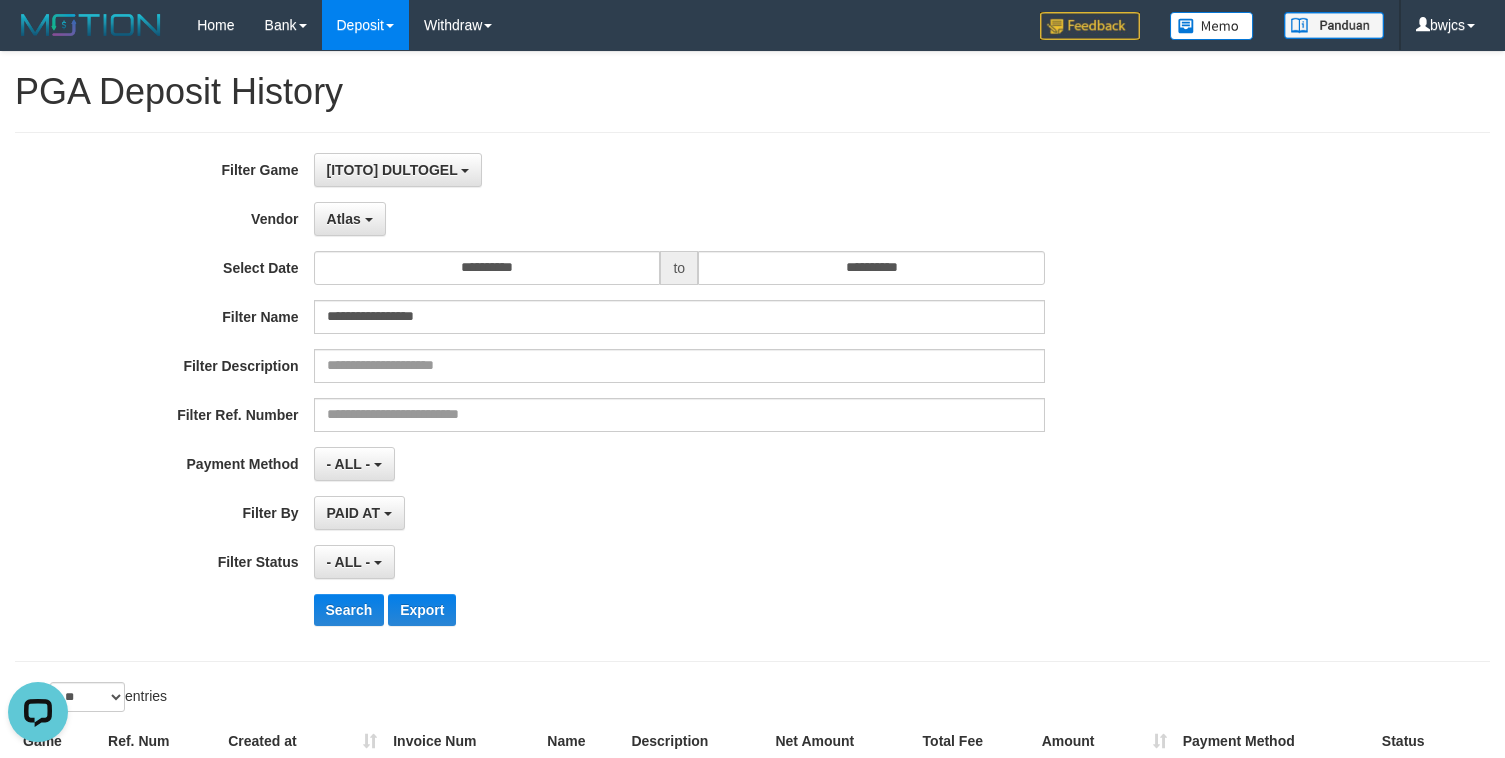 click on "PAID AT
PAID AT
CREATED AT" at bounding box center (680, 513) 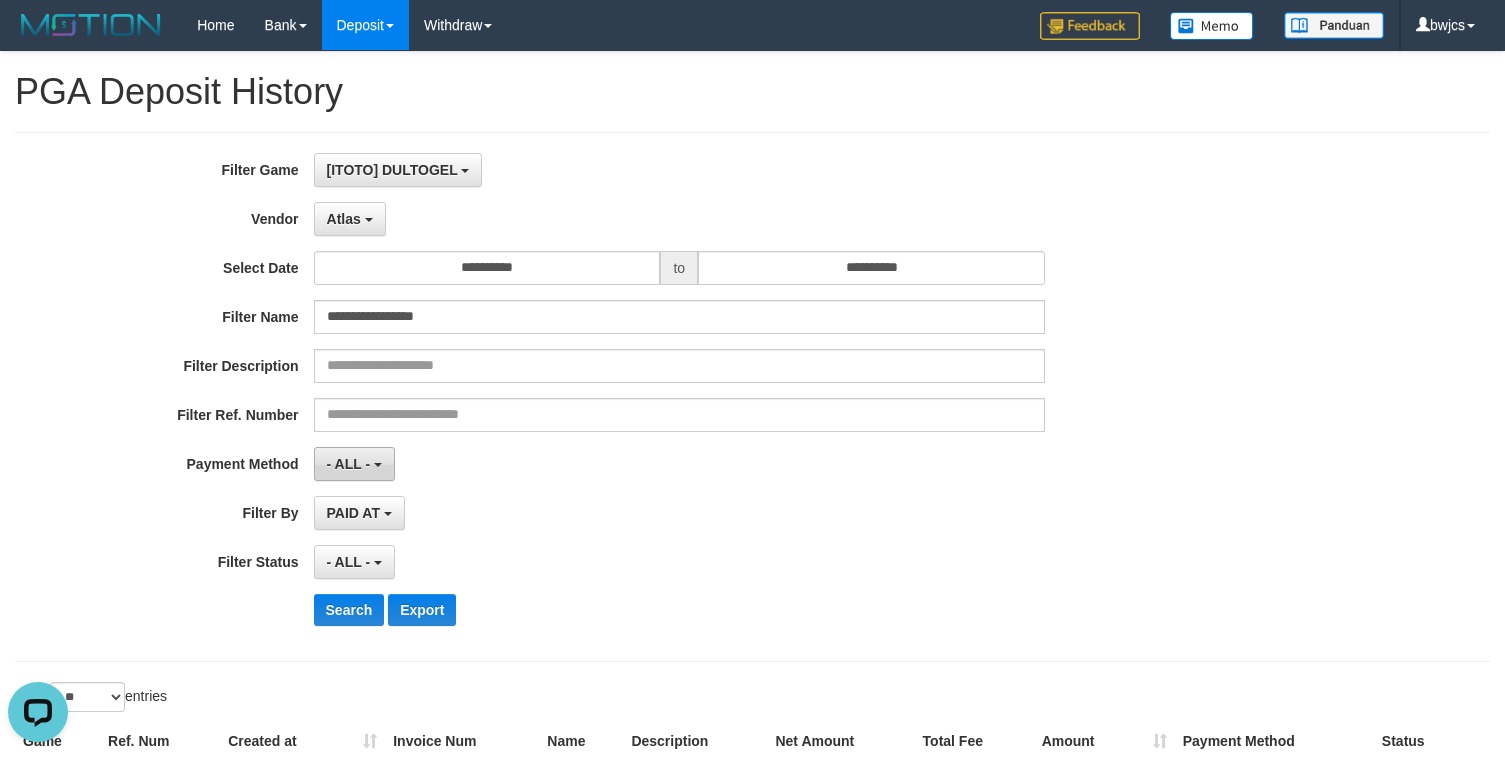 click on "- ALL -" at bounding box center (349, 464) 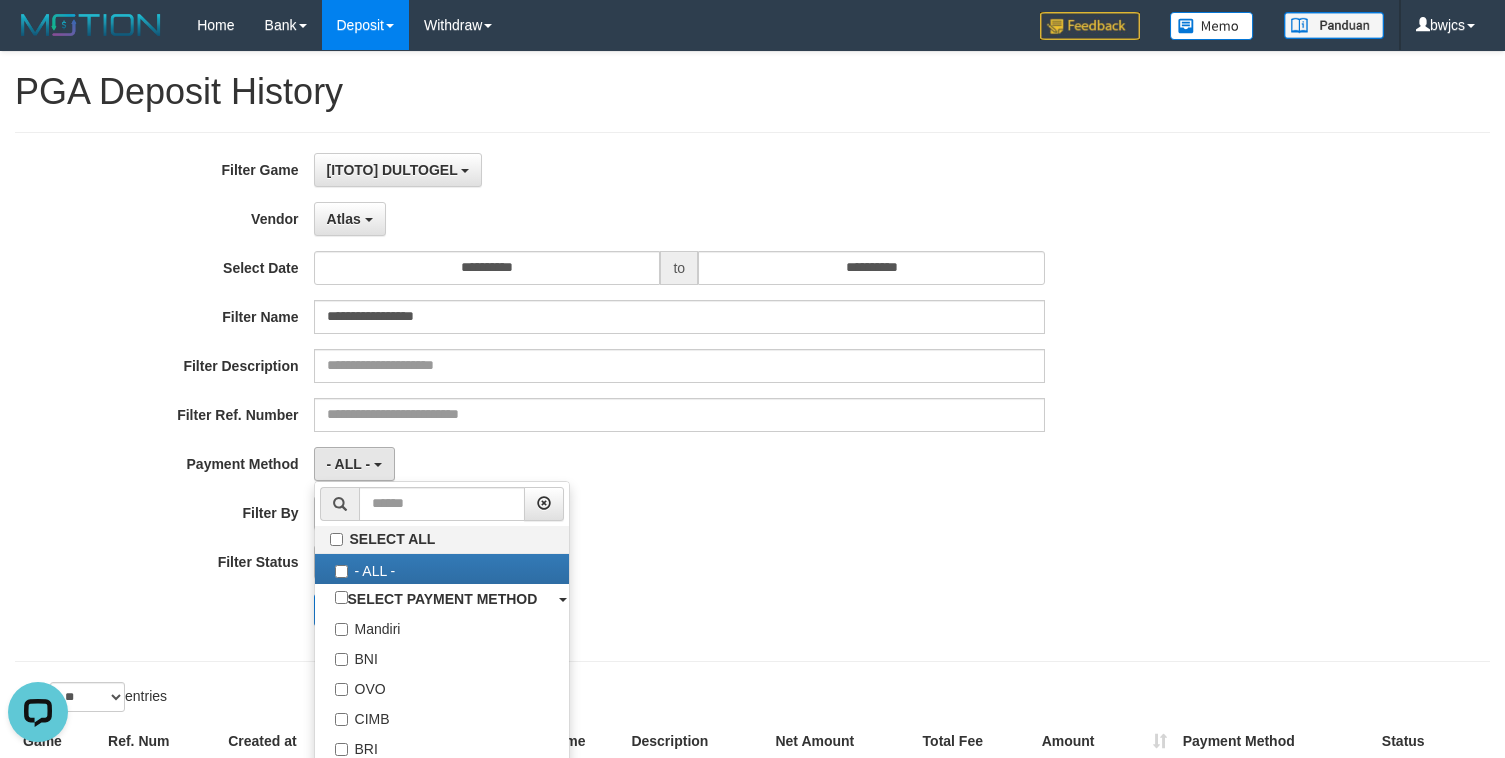click on "**********" at bounding box center [627, 397] 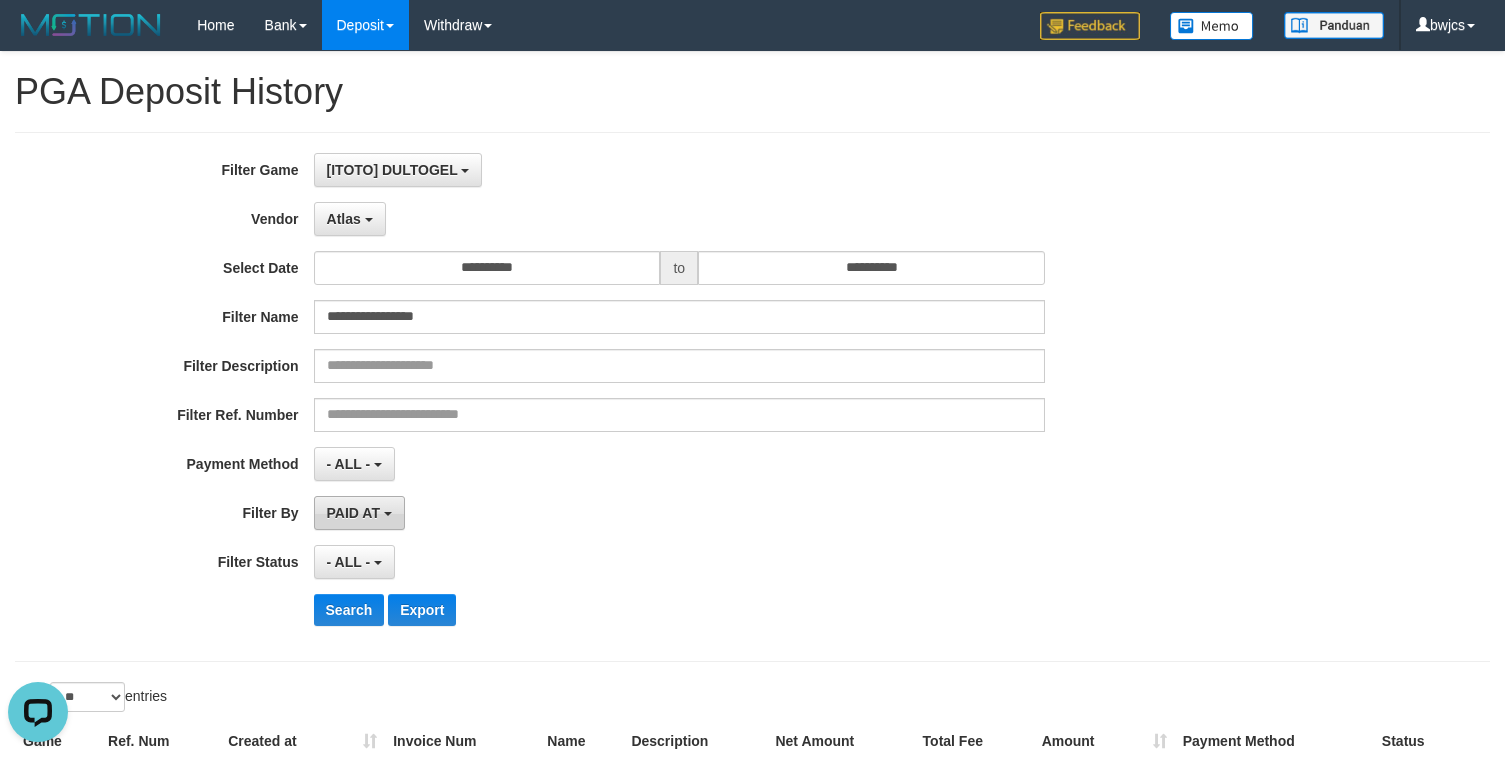 click on "PAID AT" at bounding box center [353, 513] 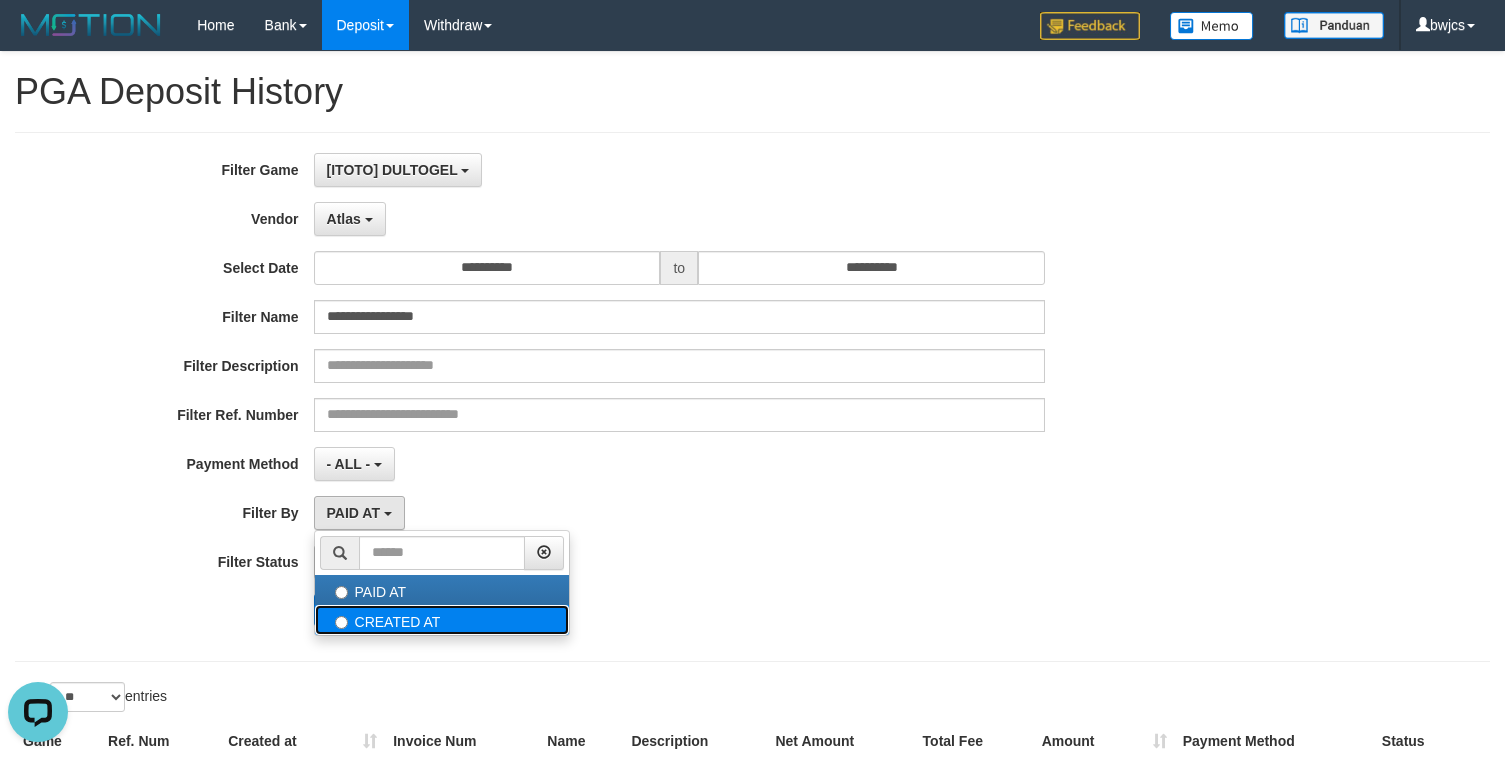 click on "CREATED AT" at bounding box center (442, 620) 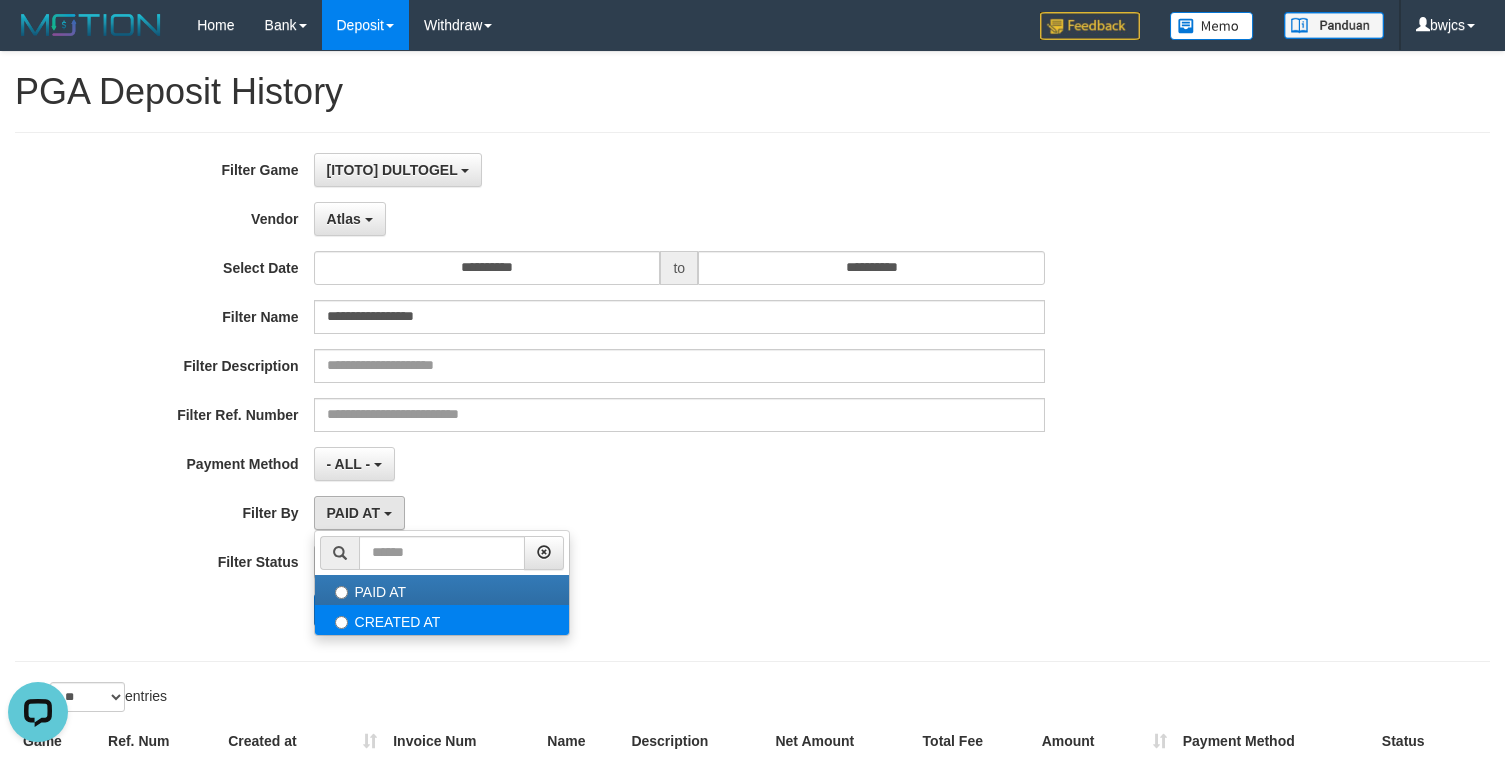 select on "*" 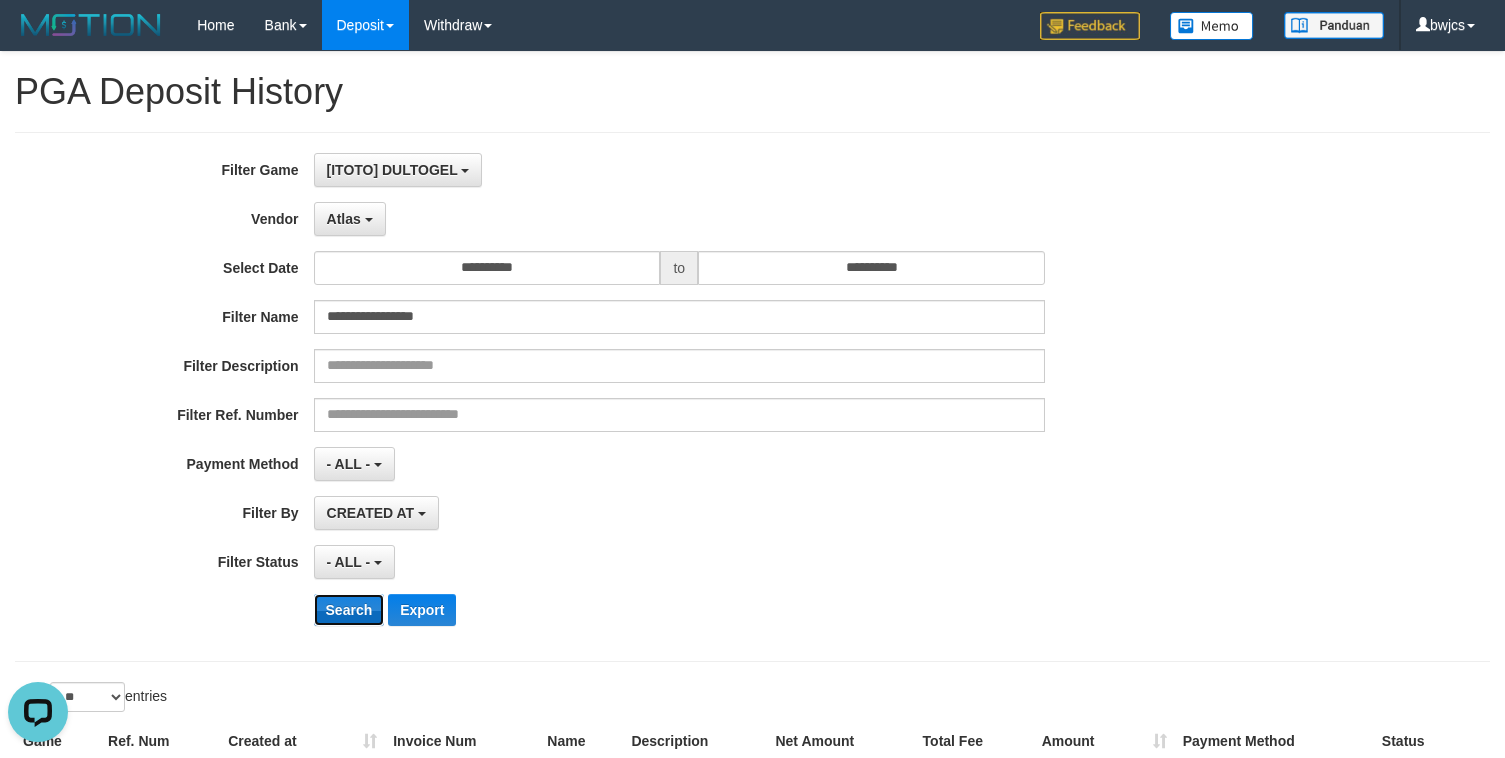 click on "Search" at bounding box center [349, 610] 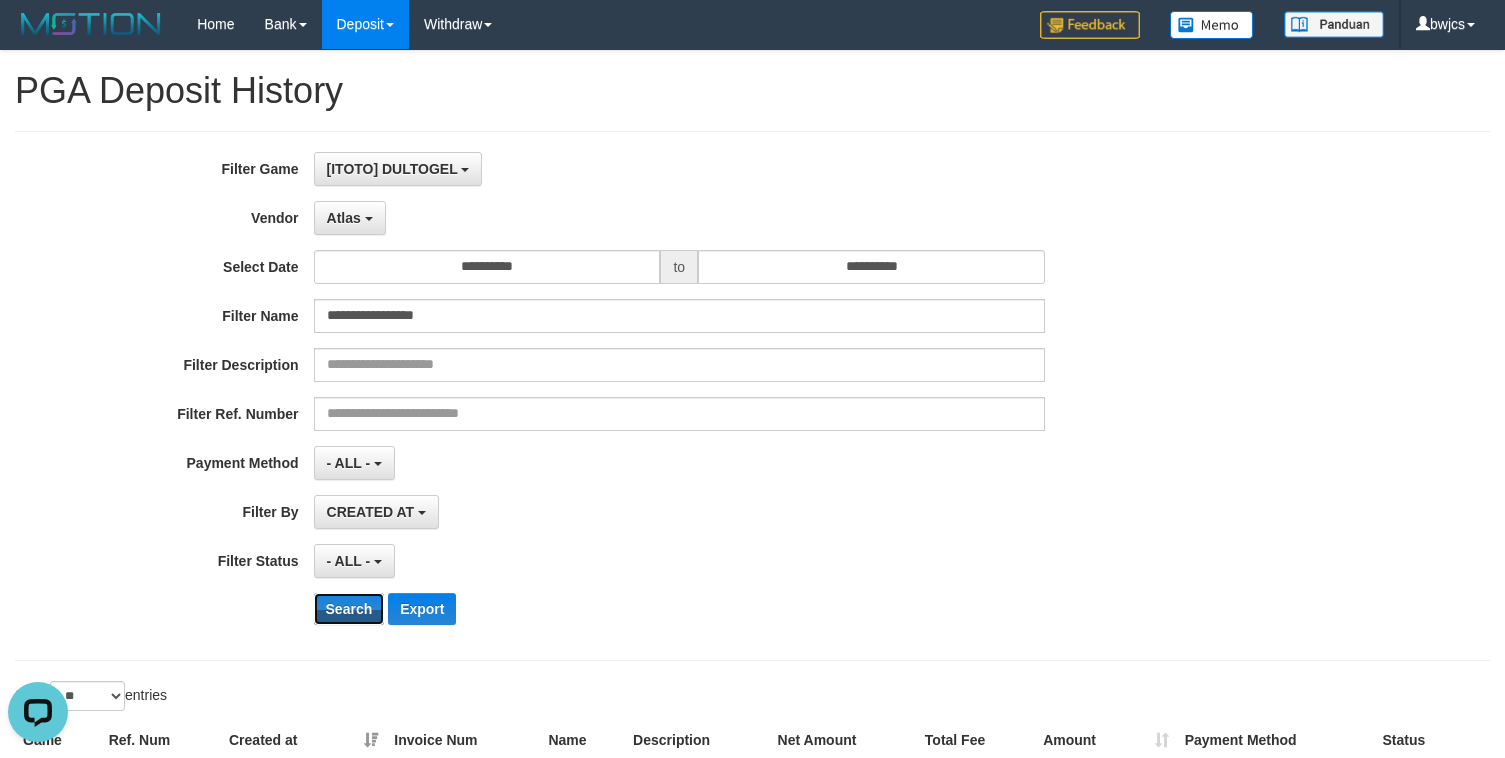 scroll, scrollTop: 0, scrollLeft: 0, axis: both 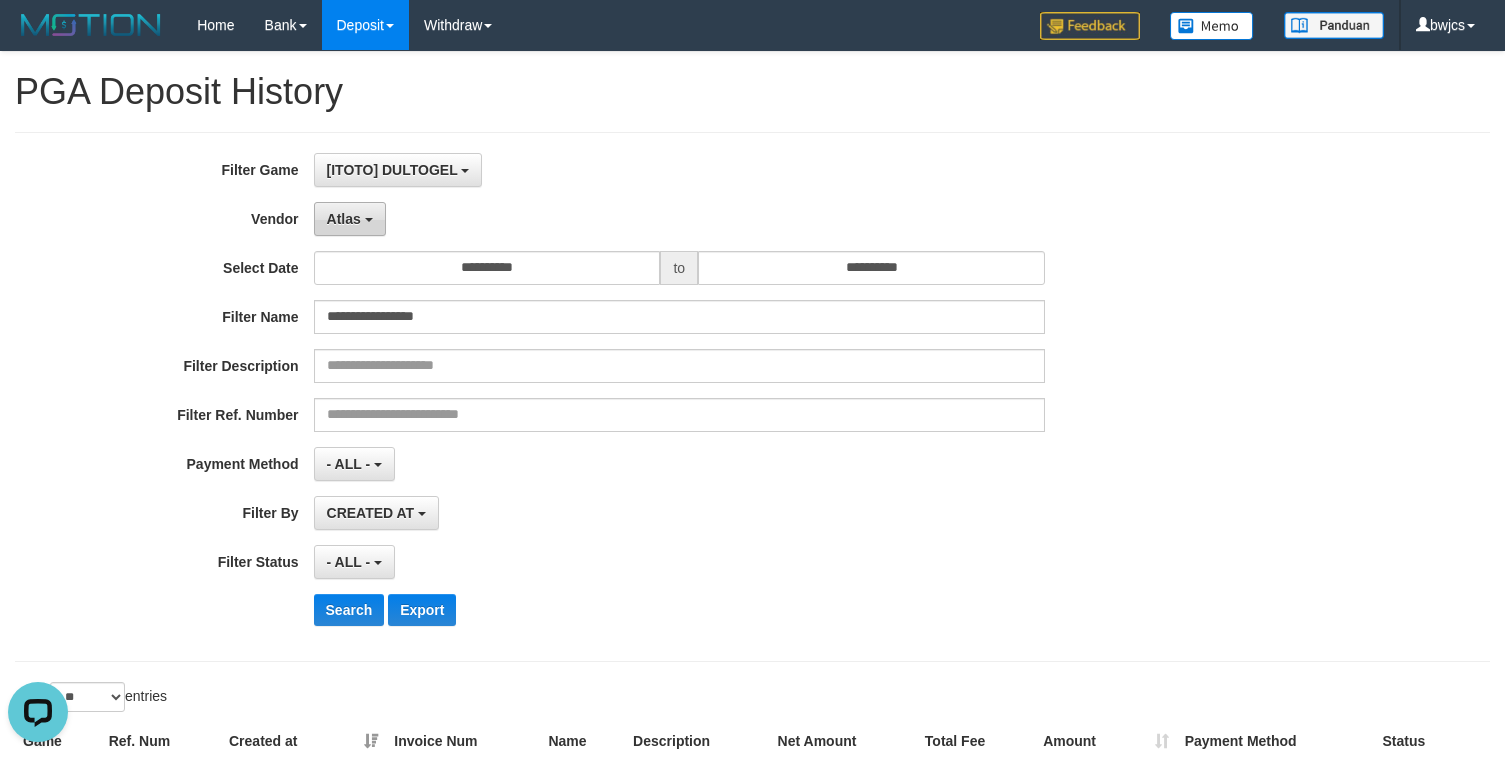 click on "Atlas" at bounding box center [344, 219] 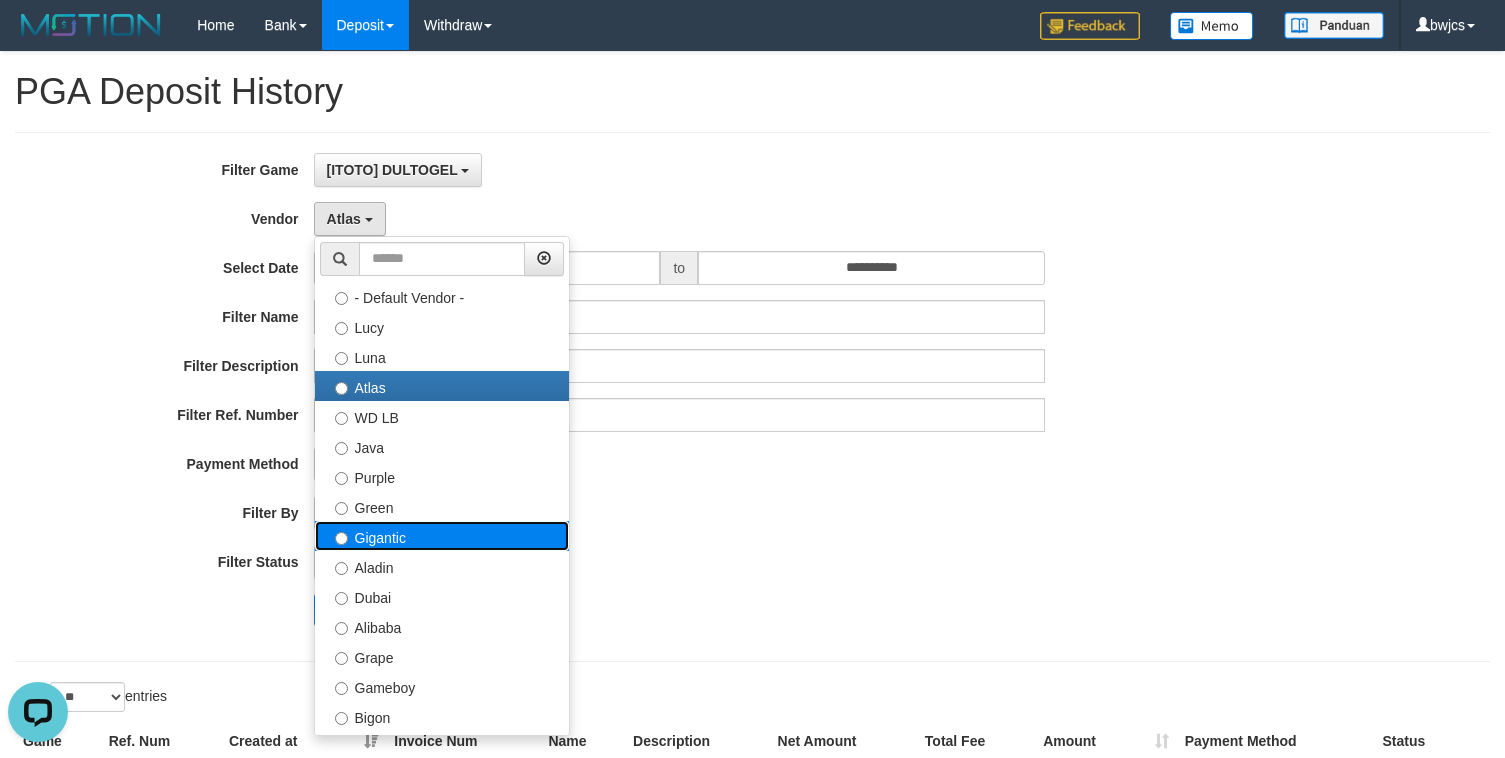 click on "Gigantic" at bounding box center (442, 536) 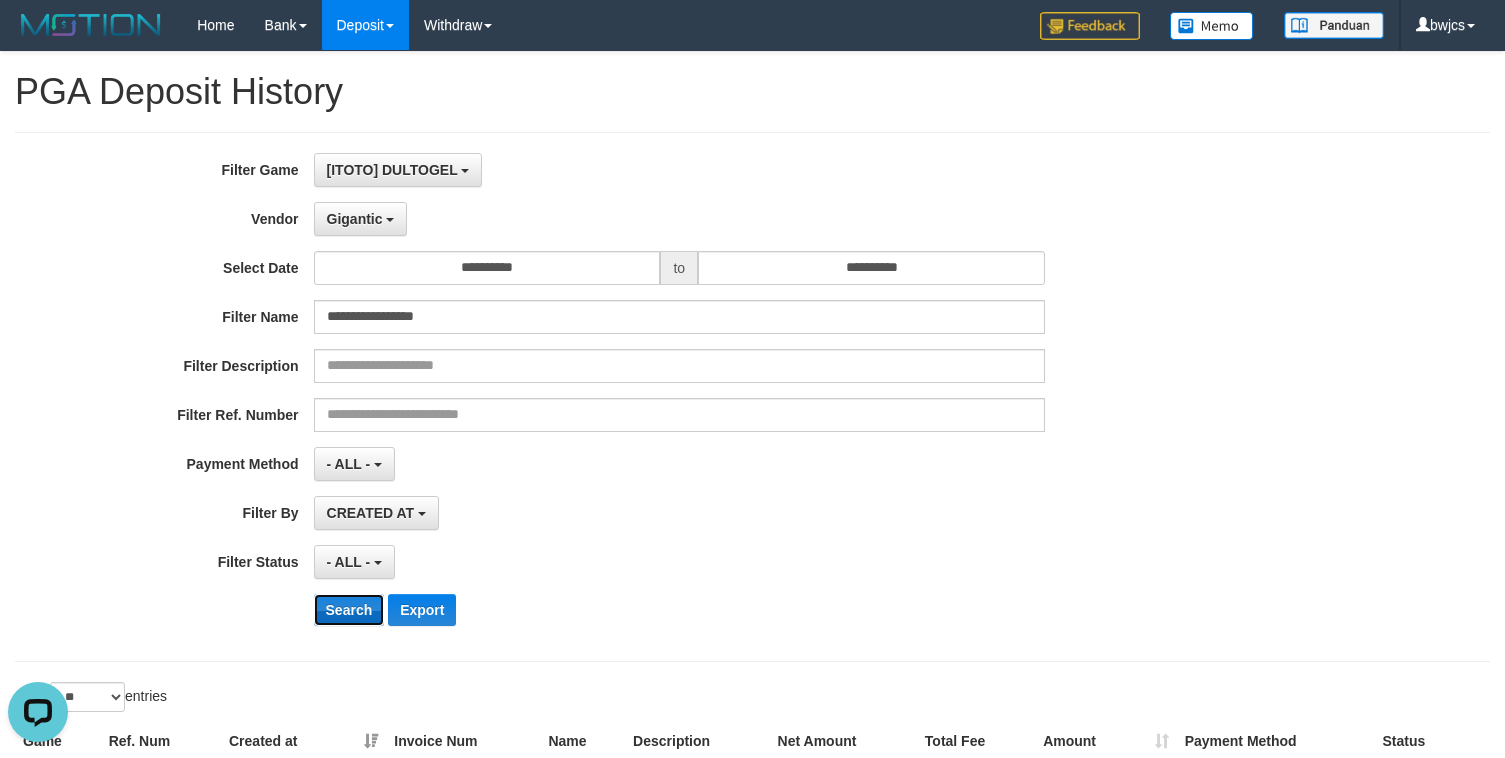 click on "Search" at bounding box center [349, 610] 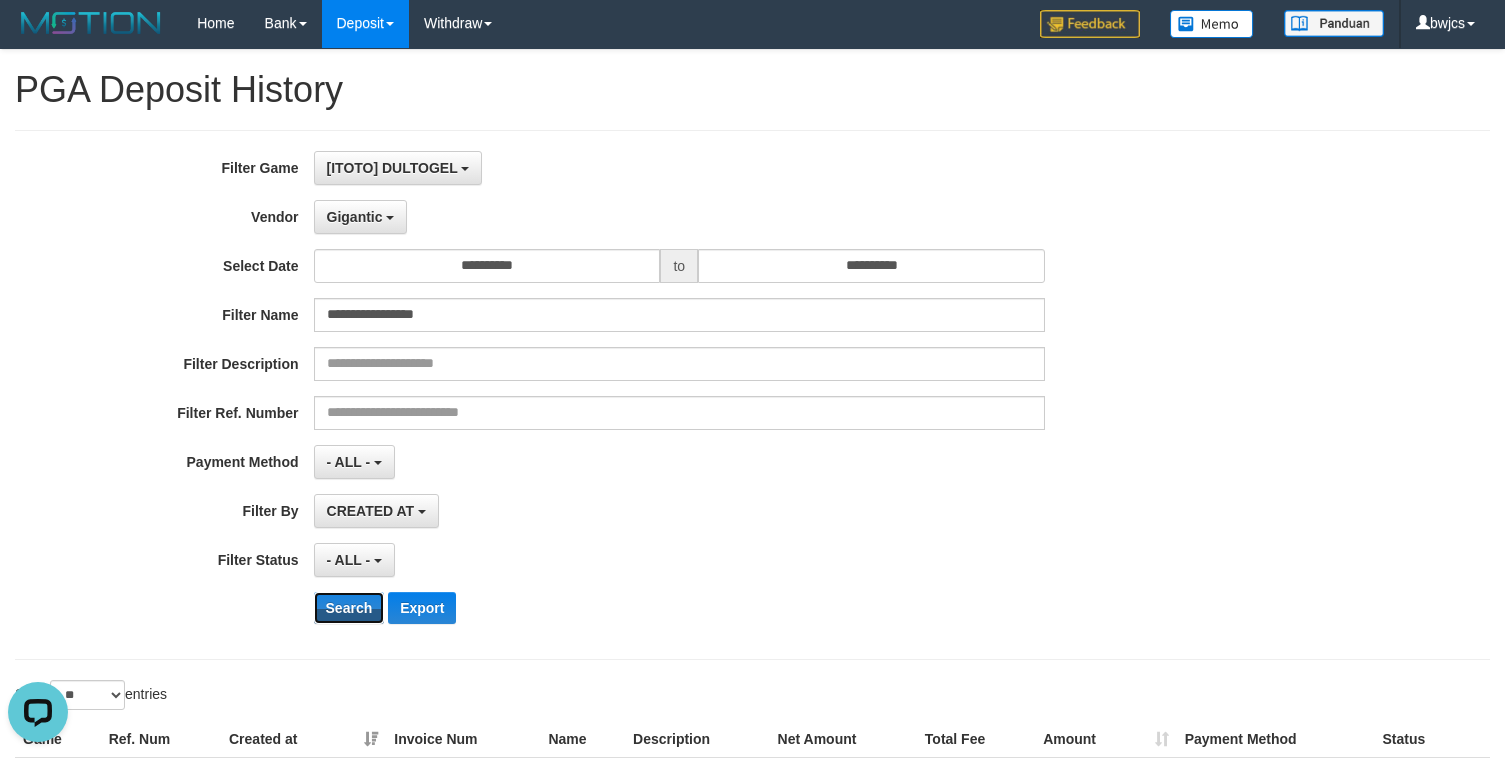 scroll, scrollTop: 0, scrollLeft: 0, axis: both 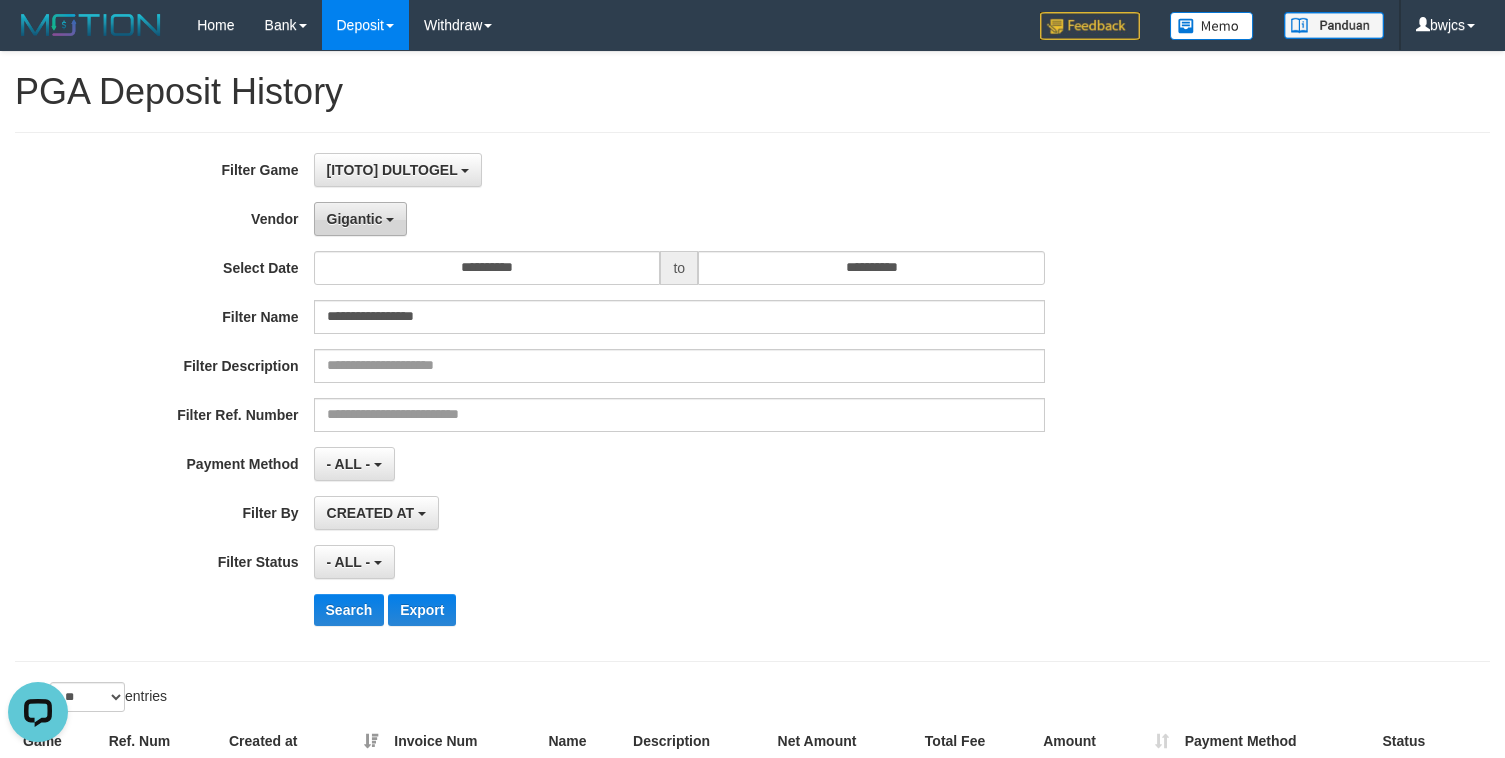 click on "Gigantic" at bounding box center [361, 219] 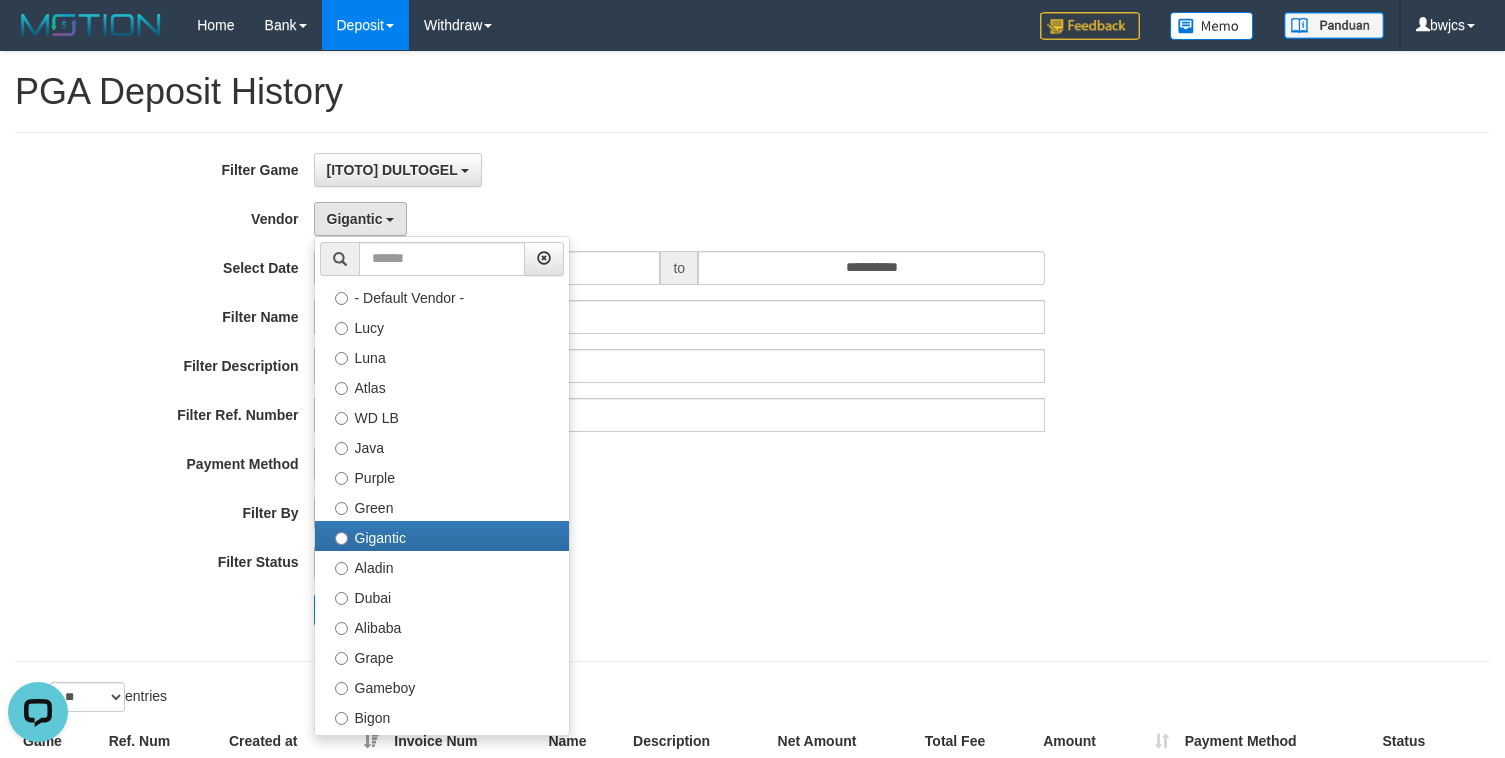 click on "- ALL -    SELECT ALL  - ALL -  SELECT STATUS
PENDING/UNPAID
PAID
CANCELED
EXPIRED" at bounding box center (680, 562) 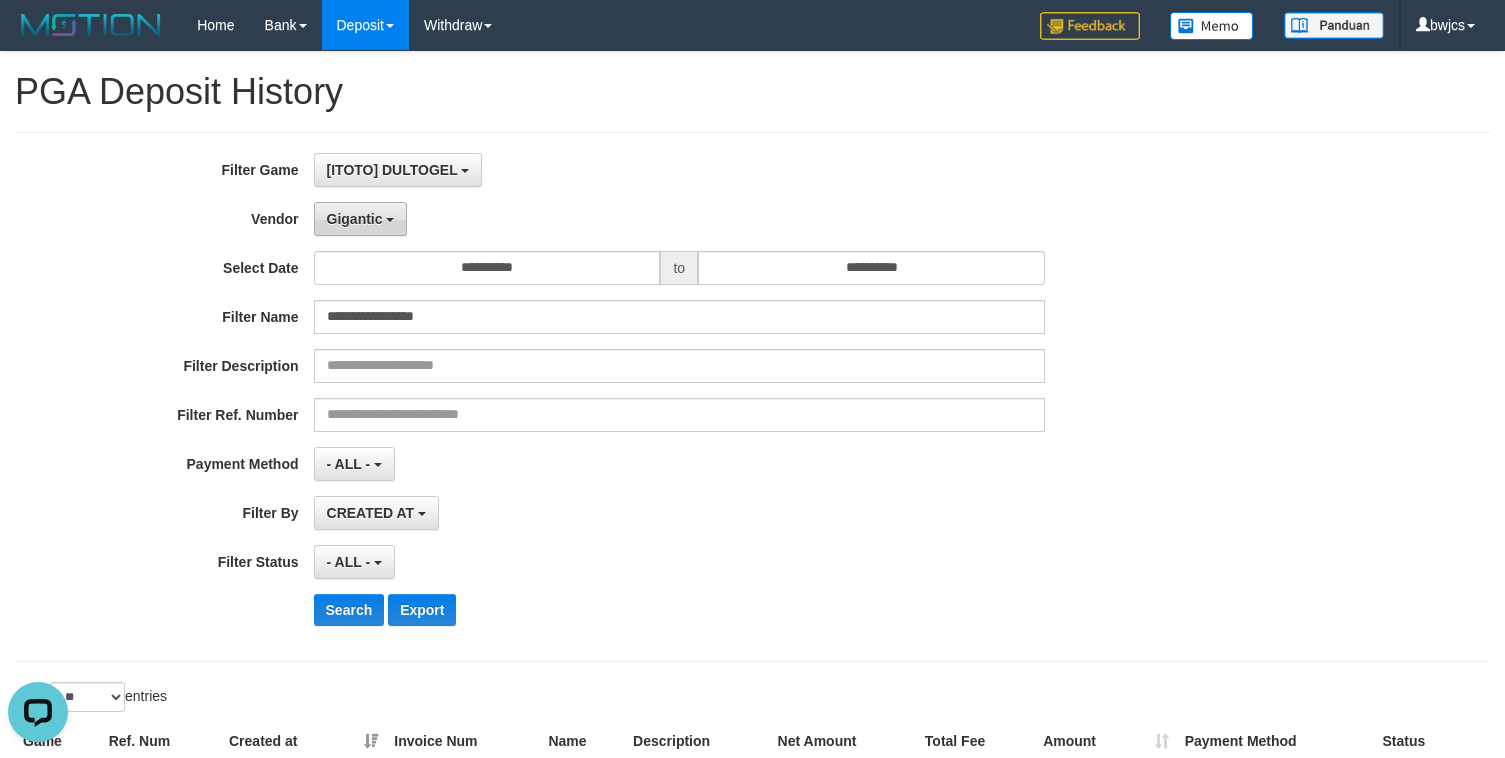 click on "Gigantic" at bounding box center [355, 219] 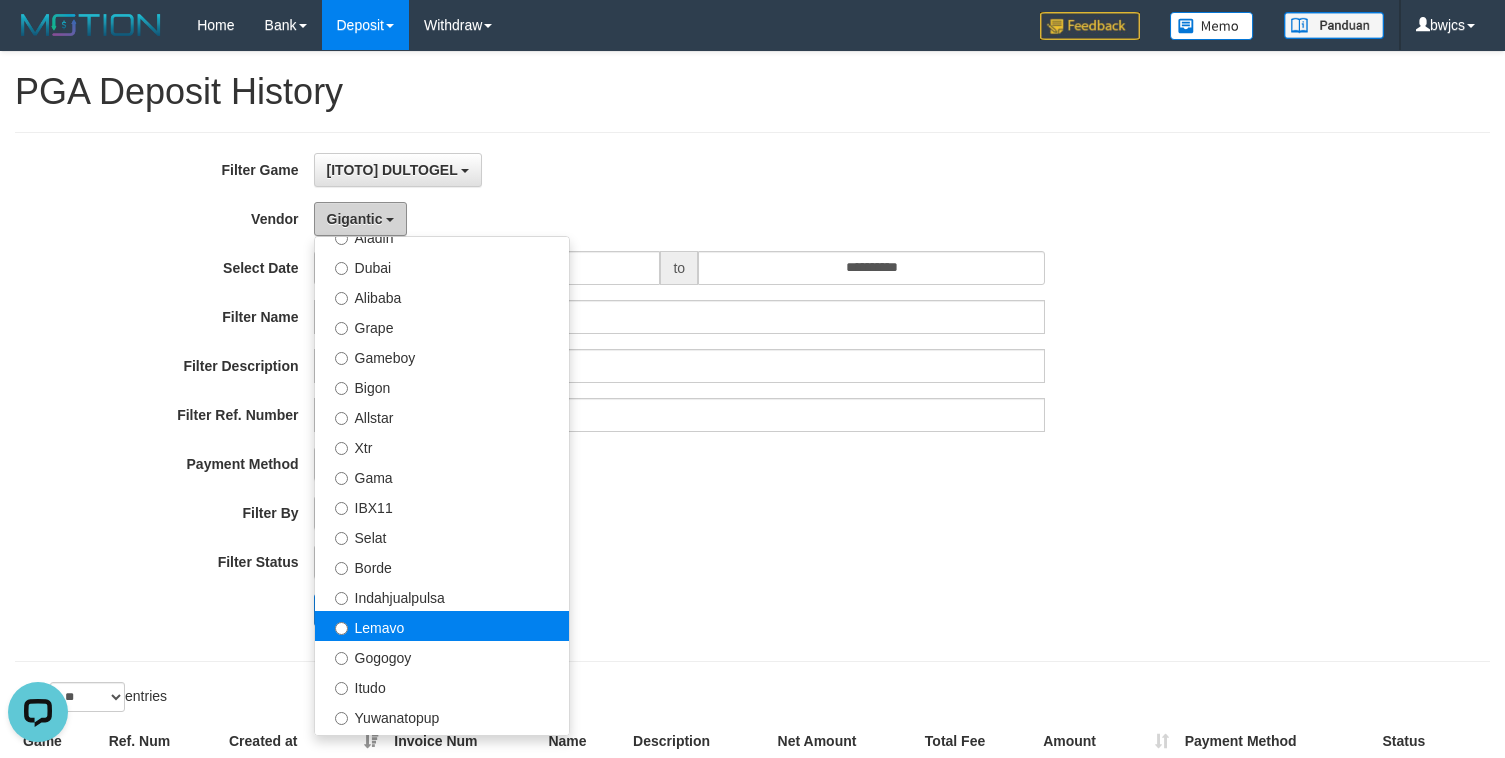 scroll, scrollTop: 375, scrollLeft: 0, axis: vertical 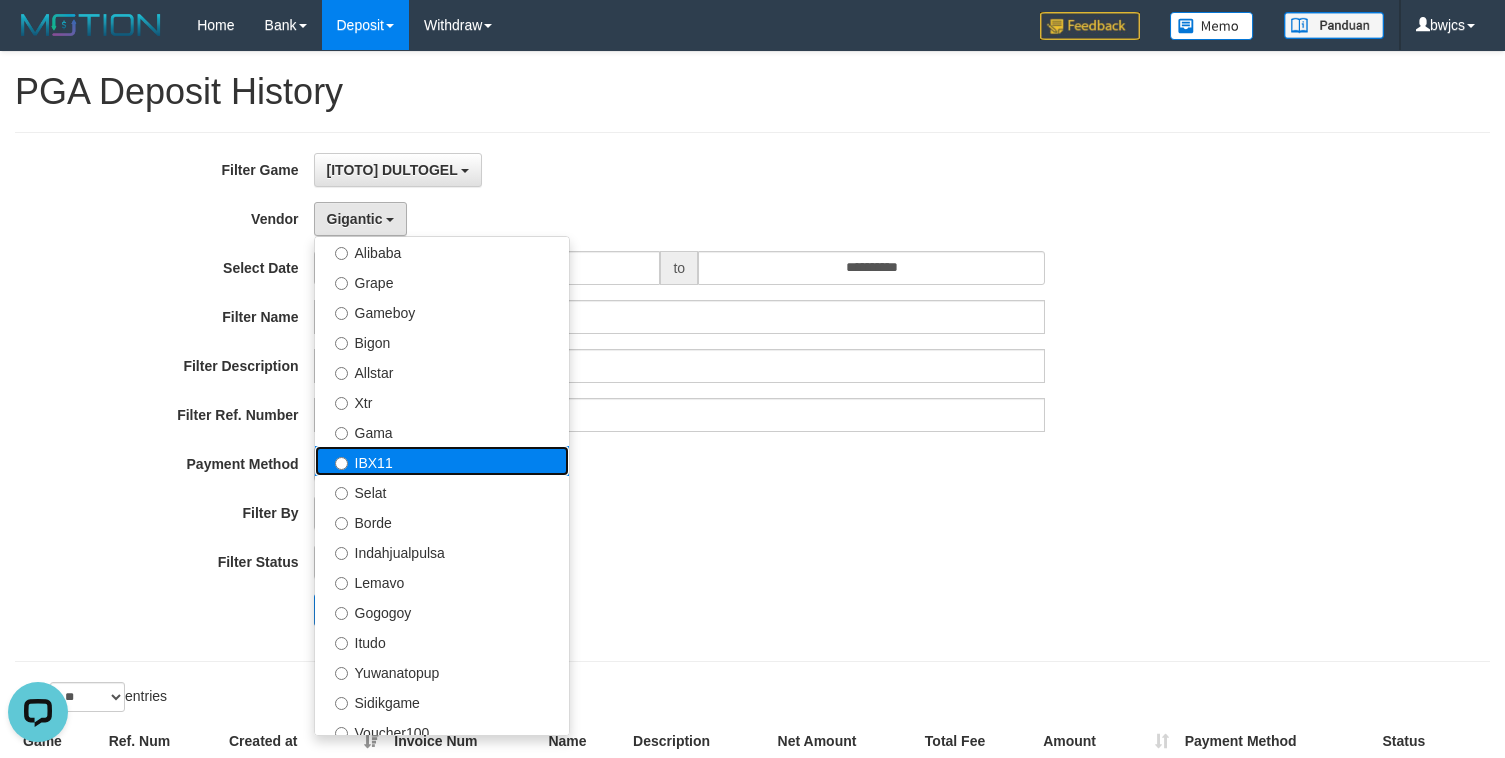 click on "IBX11" at bounding box center (442, 461) 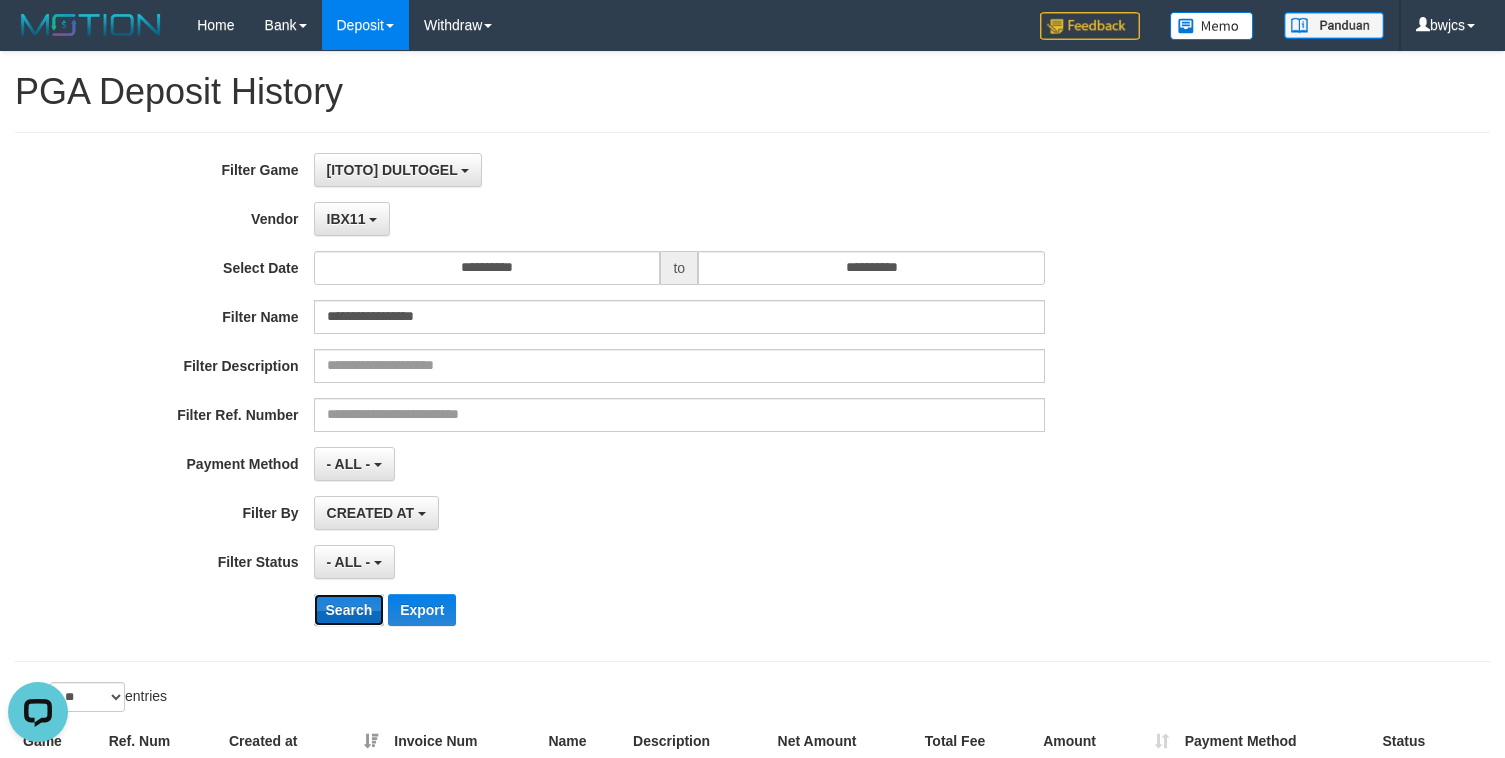 click on "Search" at bounding box center (349, 610) 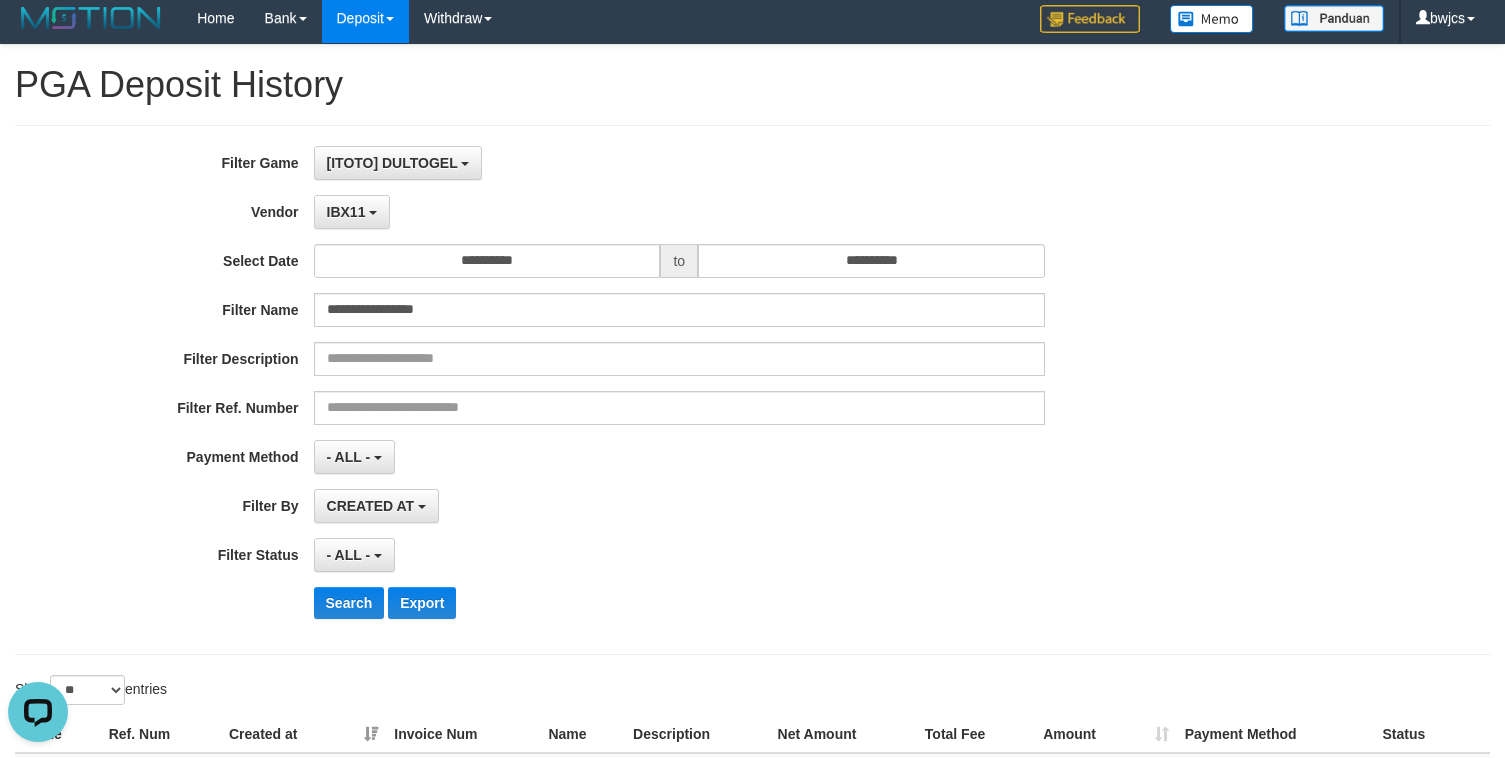 scroll, scrollTop: 238, scrollLeft: 0, axis: vertical 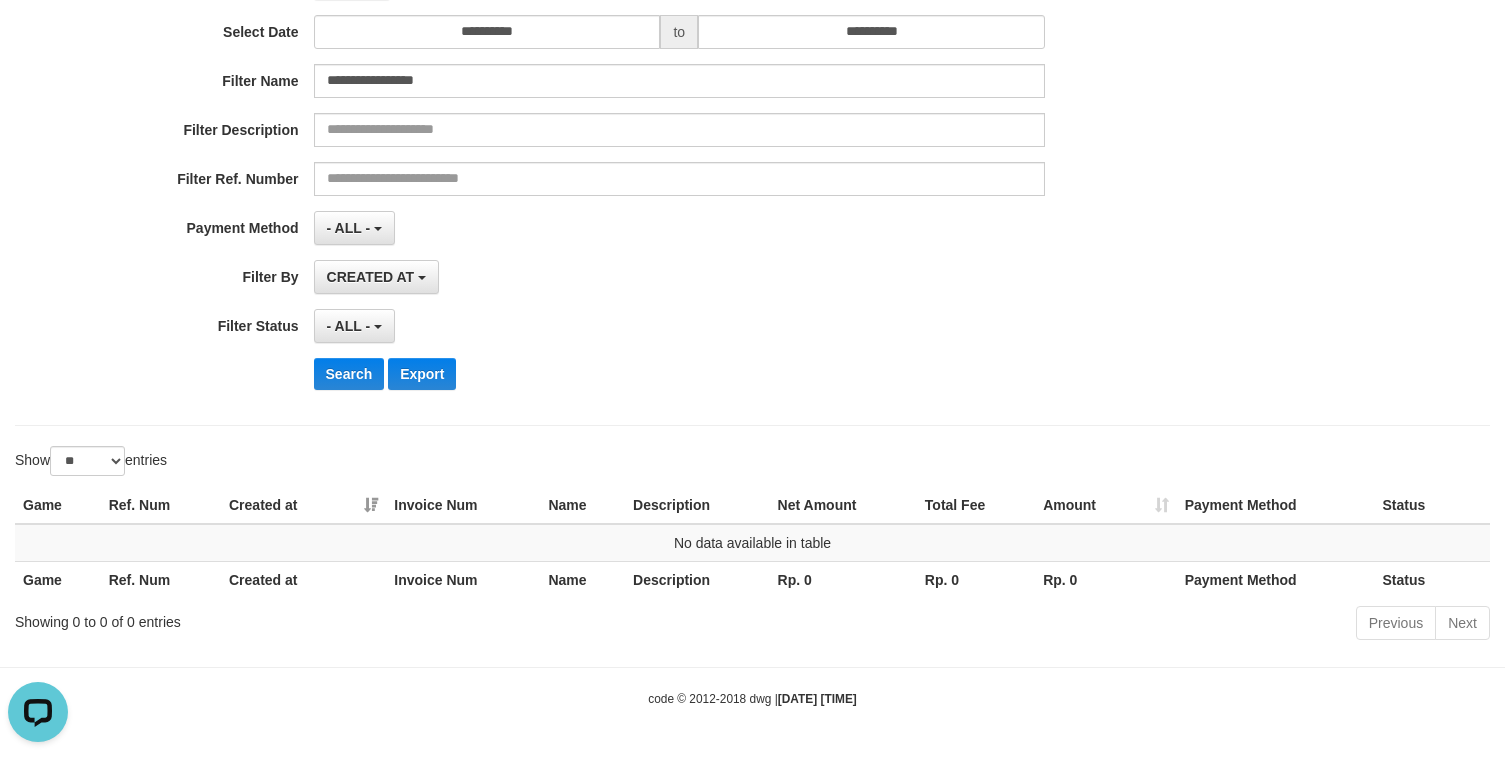 click on "Search
Export" at bounding box center [784, 374] 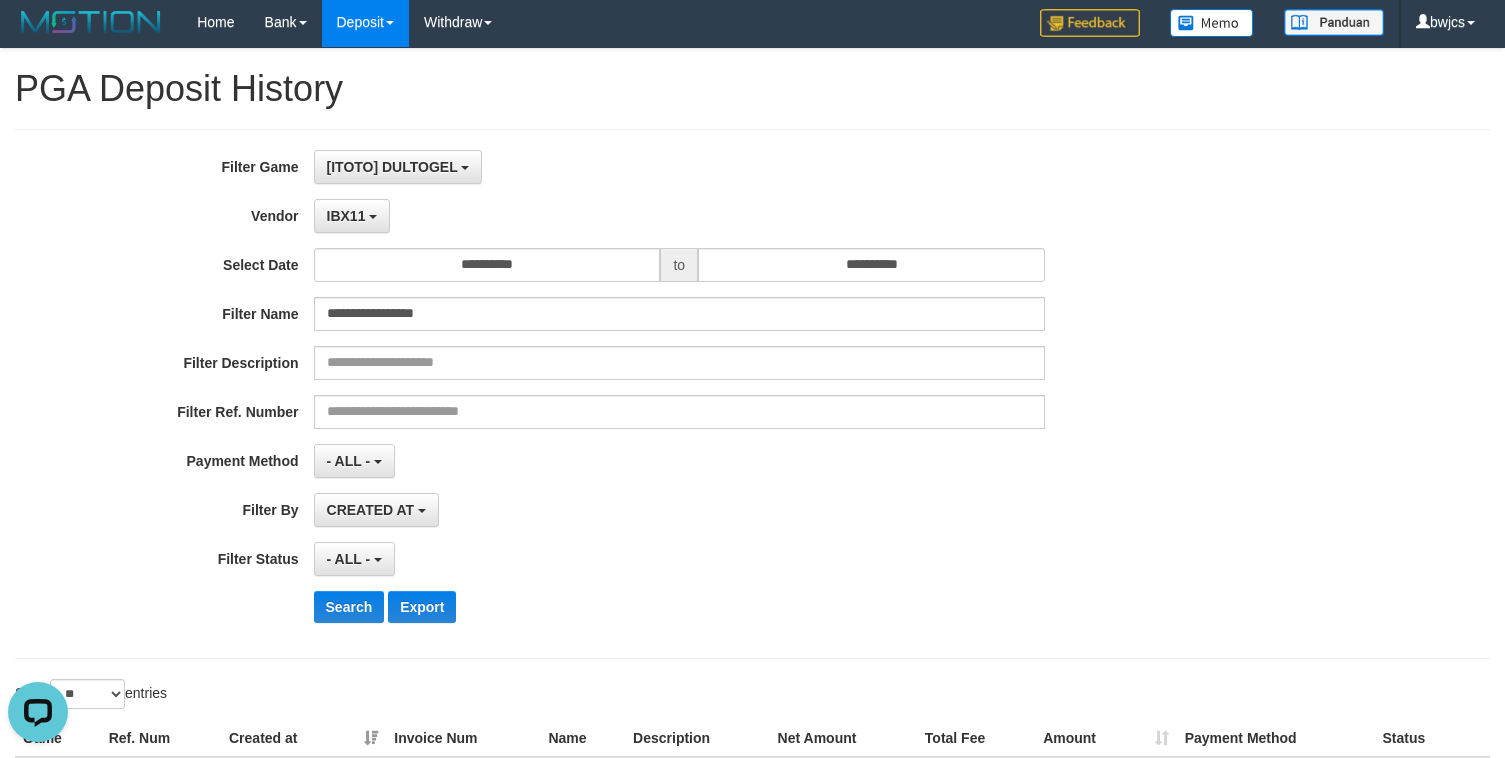 scroll, scrollTop: 0, scrollLeft: 0, axis: both 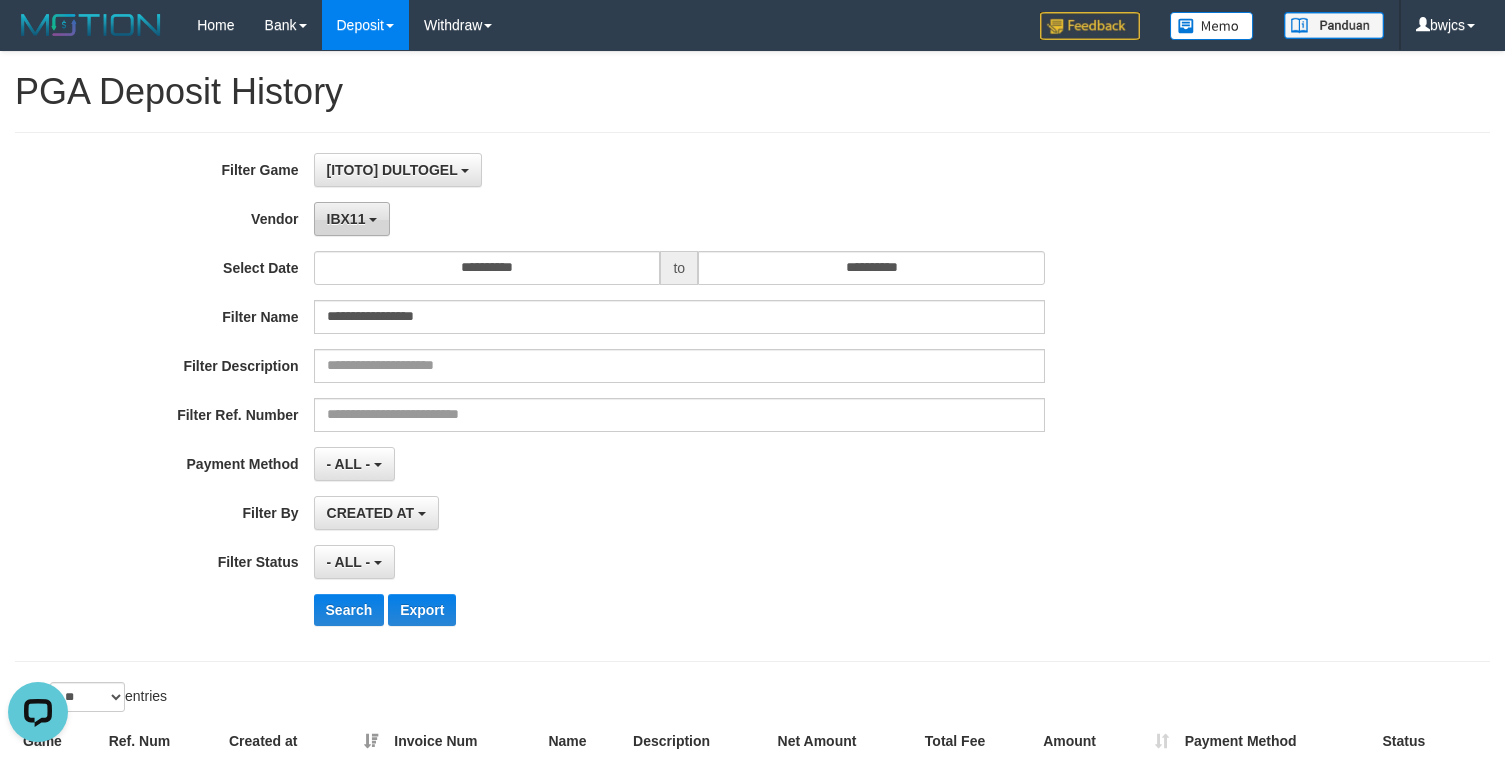 click on "IBX11" at bounding box center (346, 219) 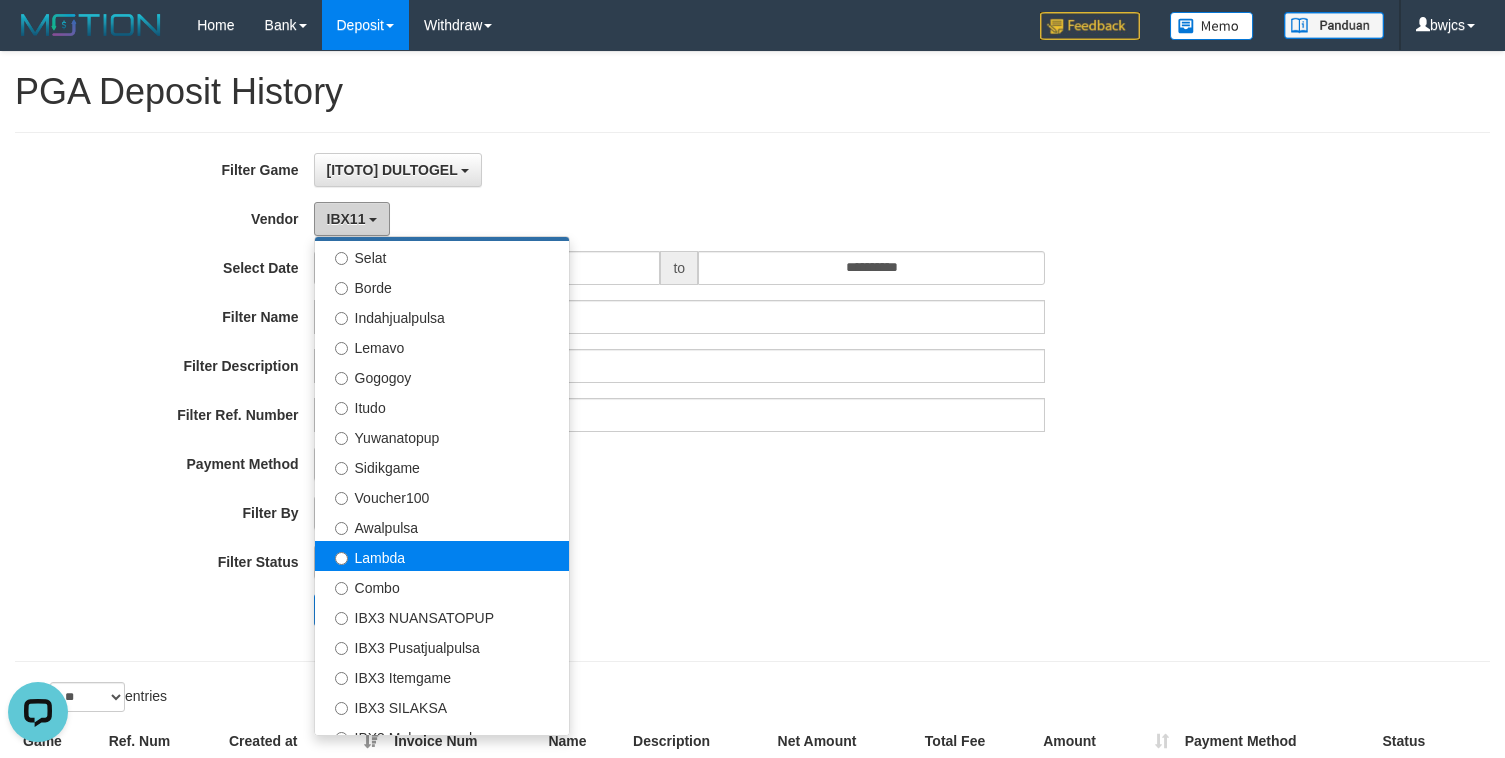 scroll, scrollTop: 625, scrollLeft: 0, axis: vertical 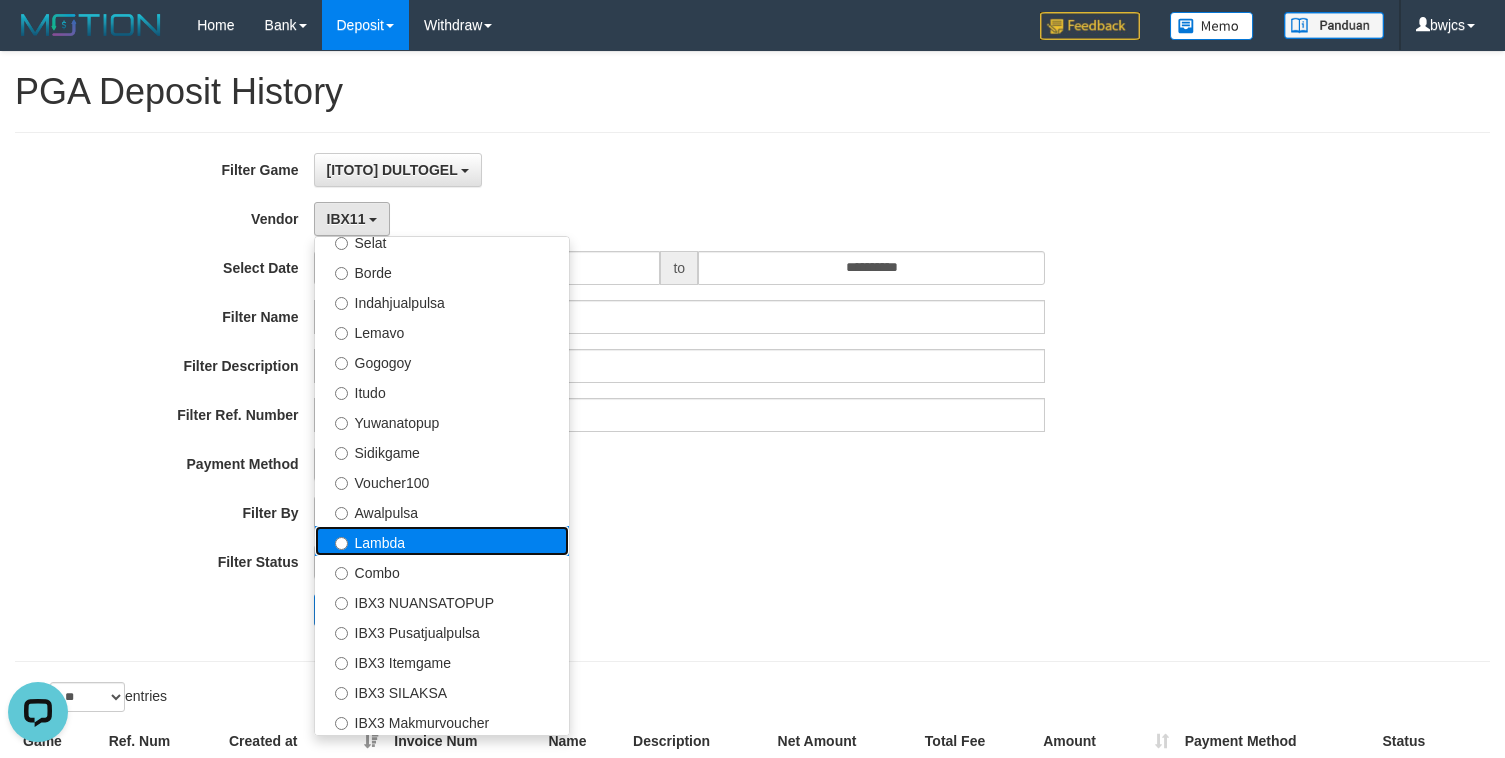 click on "Lambda" at bounding box center (442, 541) 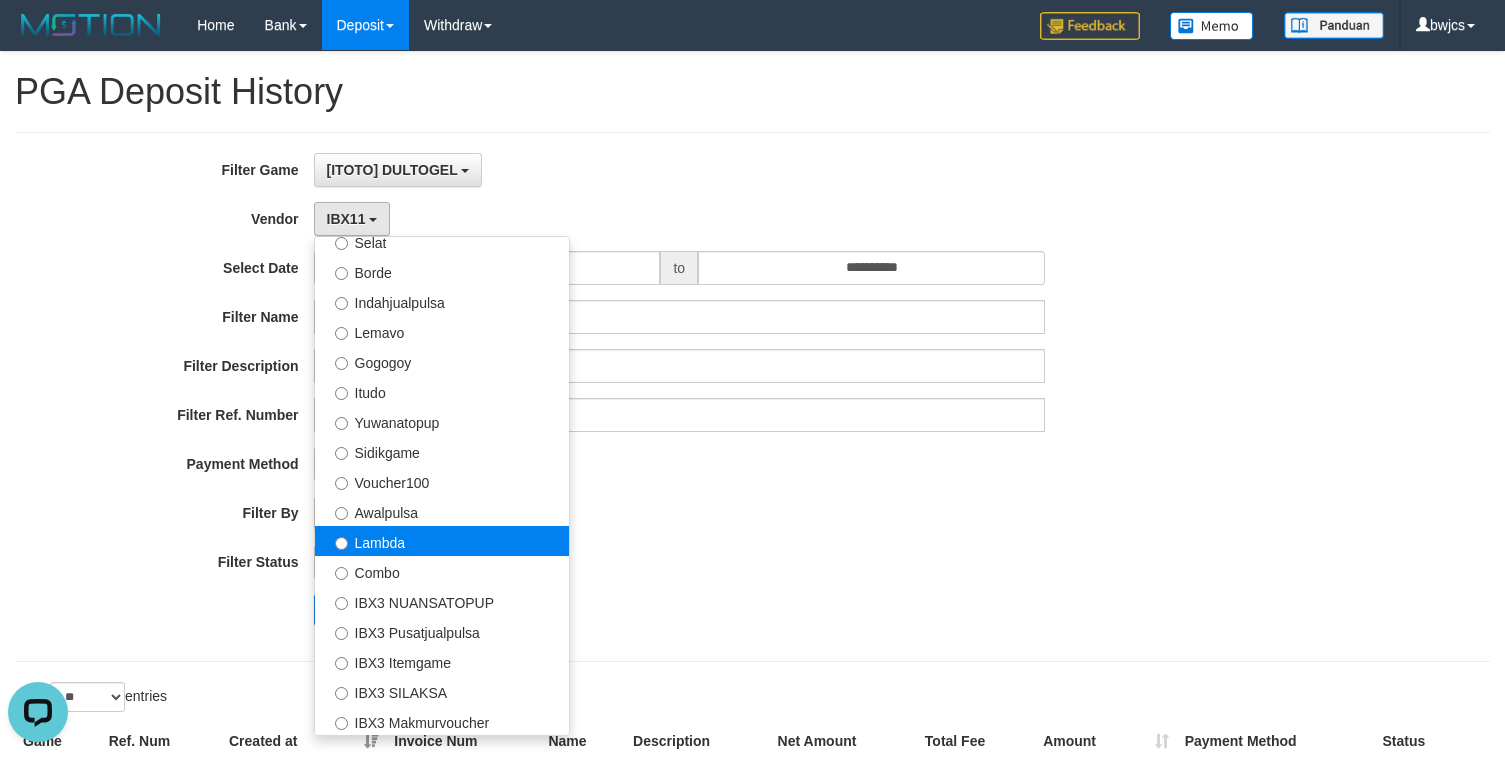 select on "**********" 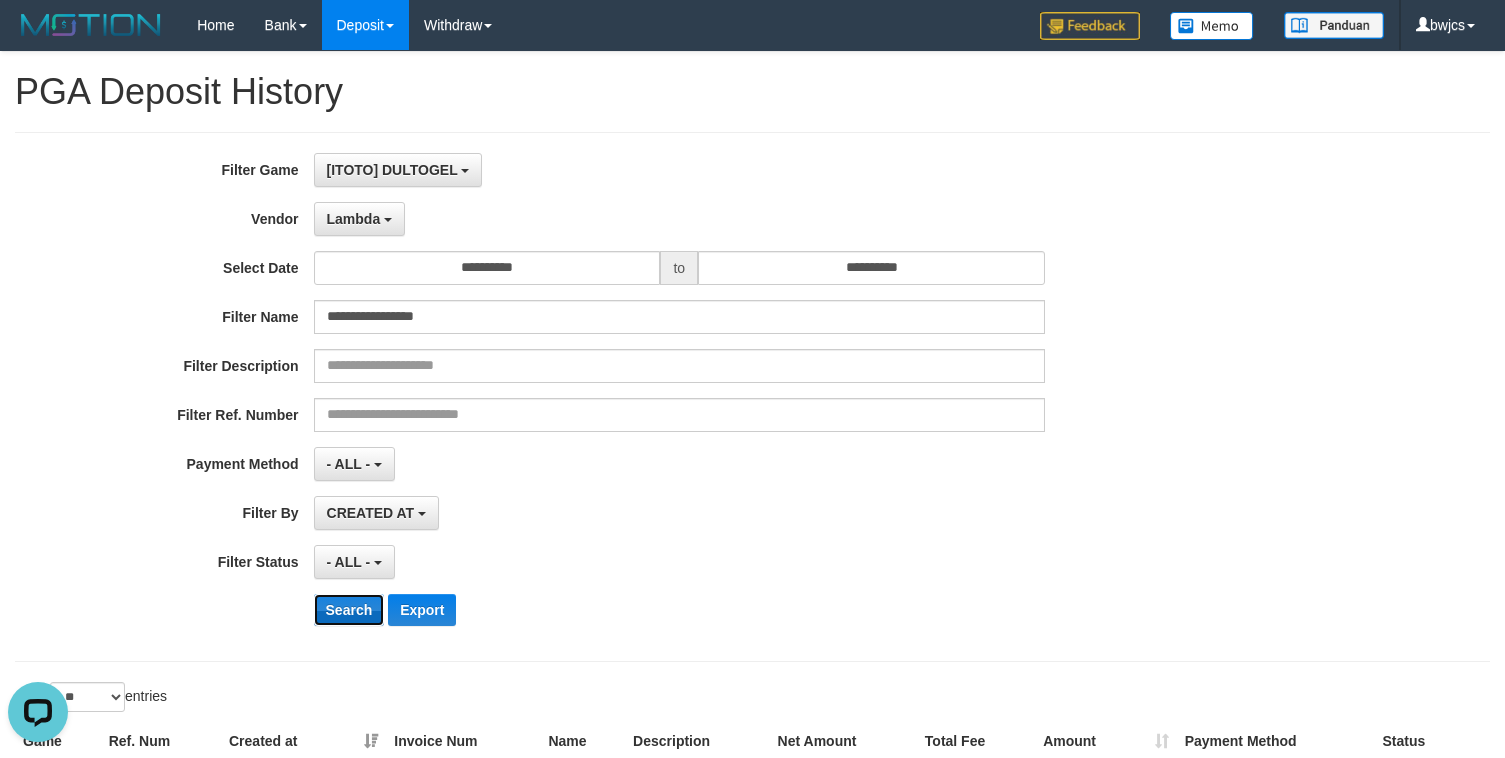 click on "Search" at bounding box center [349, 610] 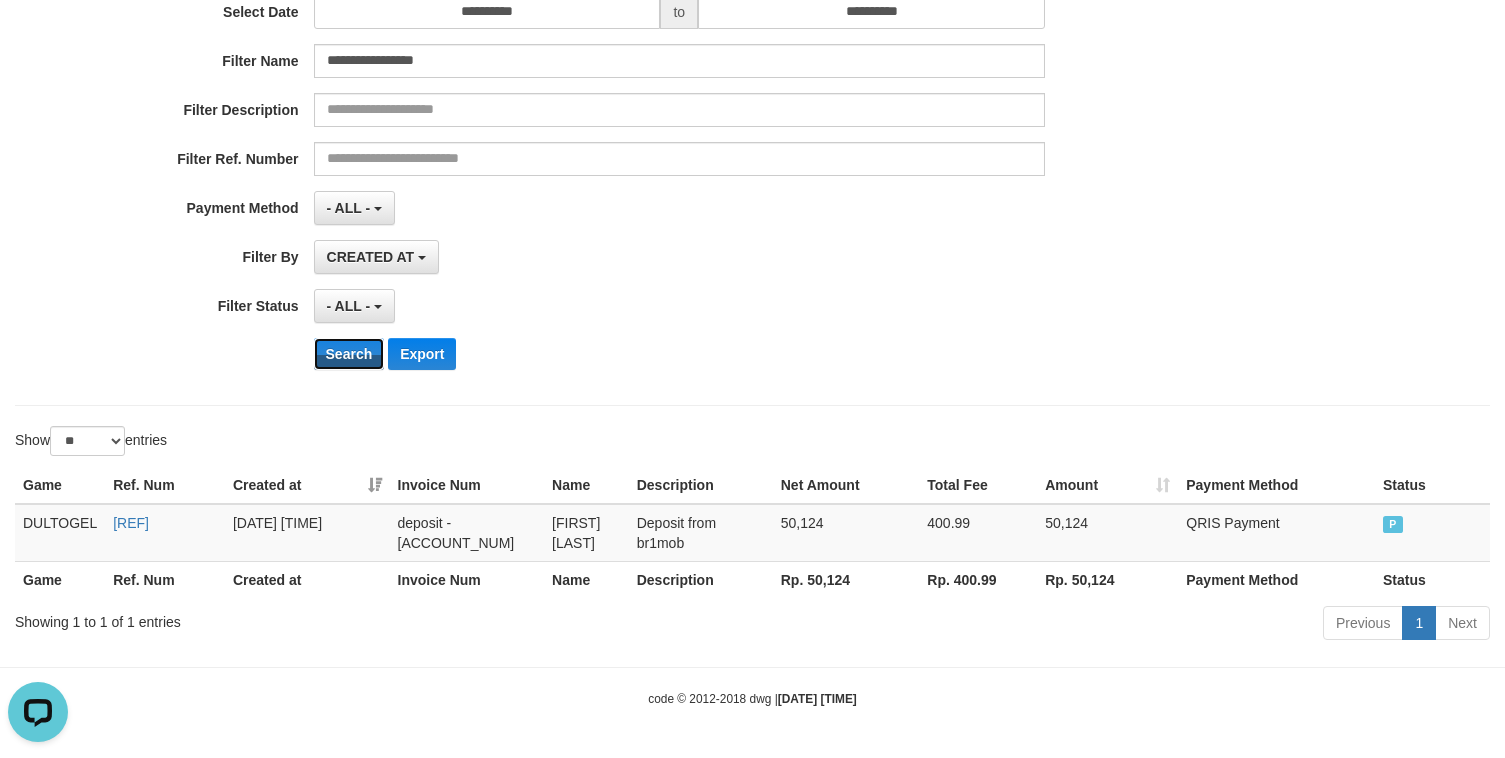 scroll, scrollTop: 278, scrollLeft: 0, axis: vertical 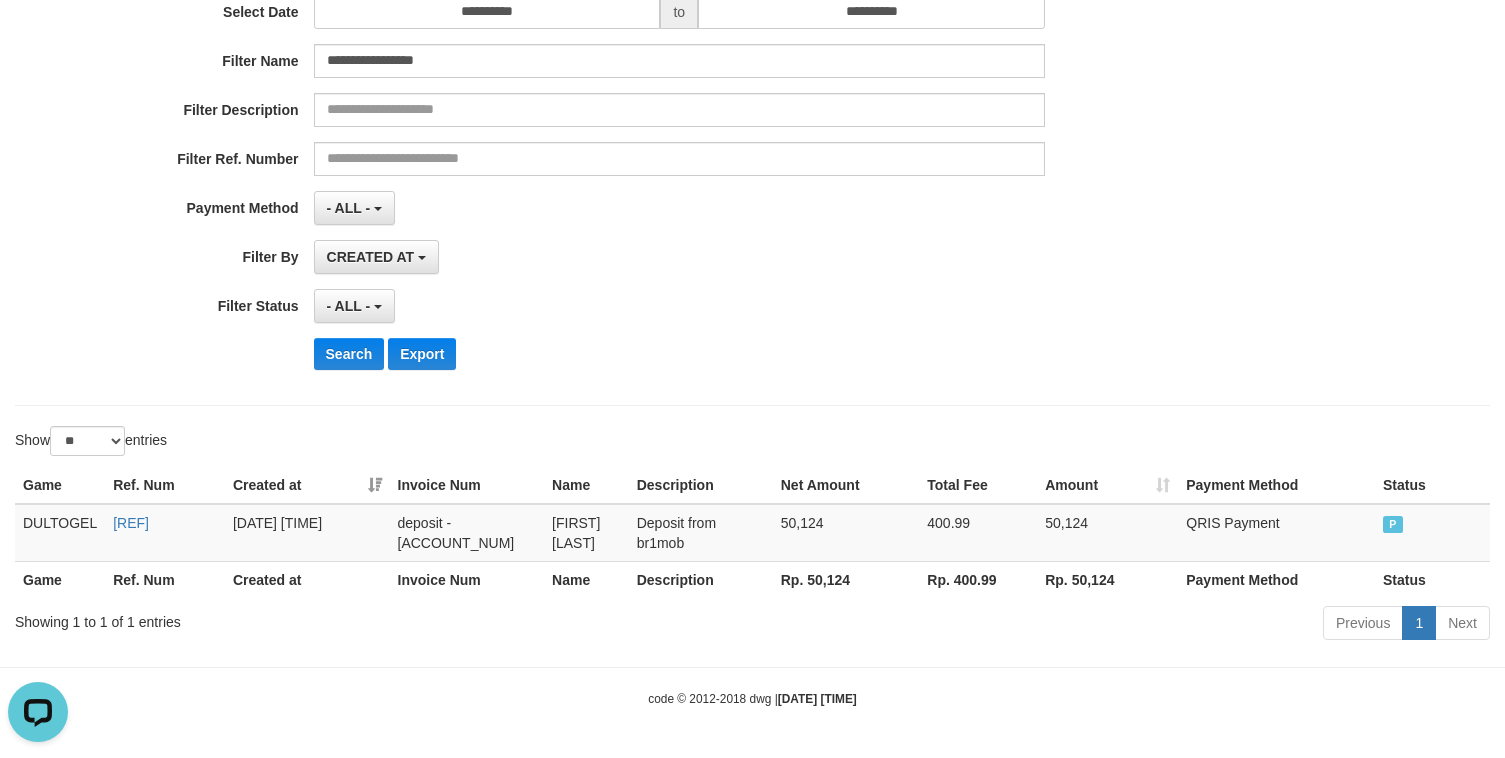 click on "Game Ref. Num Created at Invoice Num Name Description Net Amount Total Fee Amount Payment Method Status
Game Ref. Num Created at Invoice Num Name Description Rp. 50,124 Rp. 400.99 Rp. 50,124 Payment Method Status
DULTOGEL D61J250711_OR7E4170655C32F6D44 2025-07-11 17:01:34 deposit - 424422939 ARYAN ADHITA TAMA Deposit from br1mob 50,124 400.99 50,124 QRIS Payment P   Processing..." at bounding box center [752, 532] 